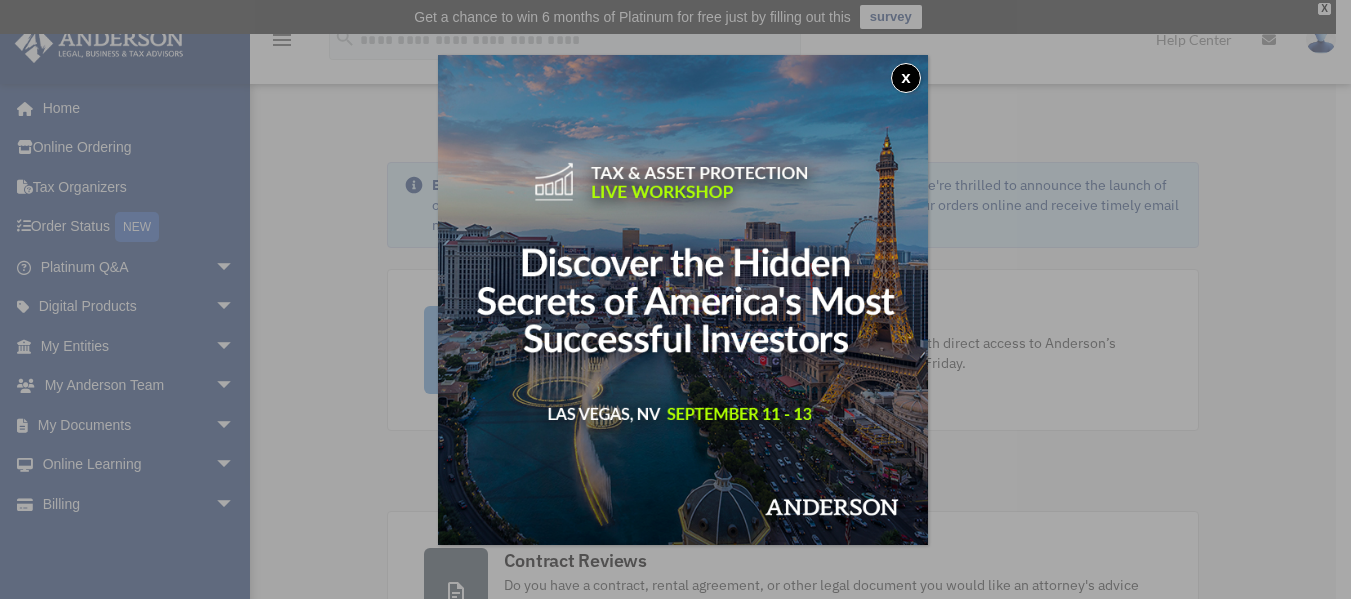 scroll, scrollTop: 0, scrollLeft: 0, axis: both 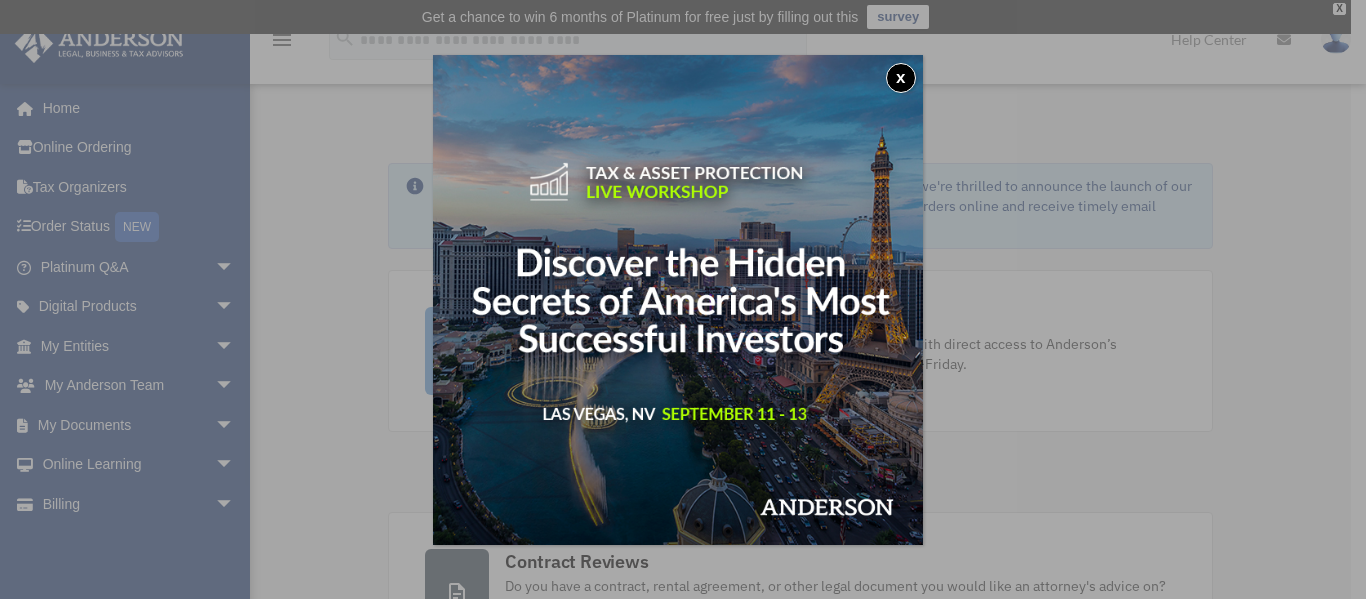 click on "x" at bounding box center (901, 78) 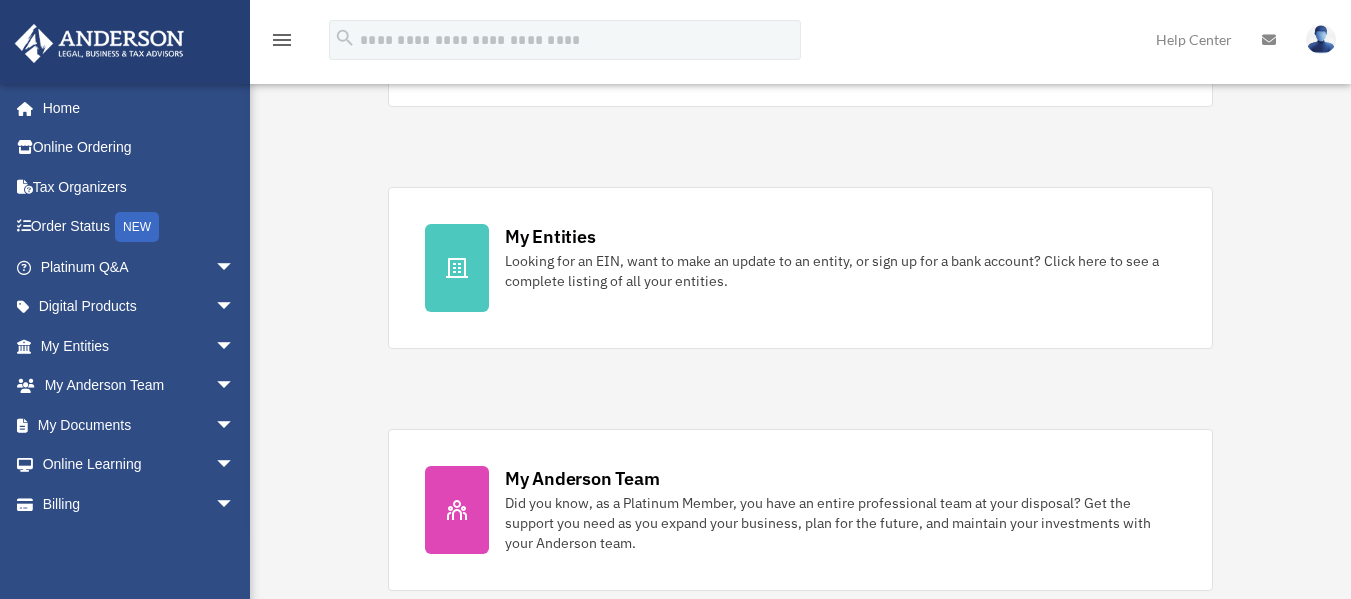 scroll, scrollTop: 562, scrollLeft: 0, axis: vertical 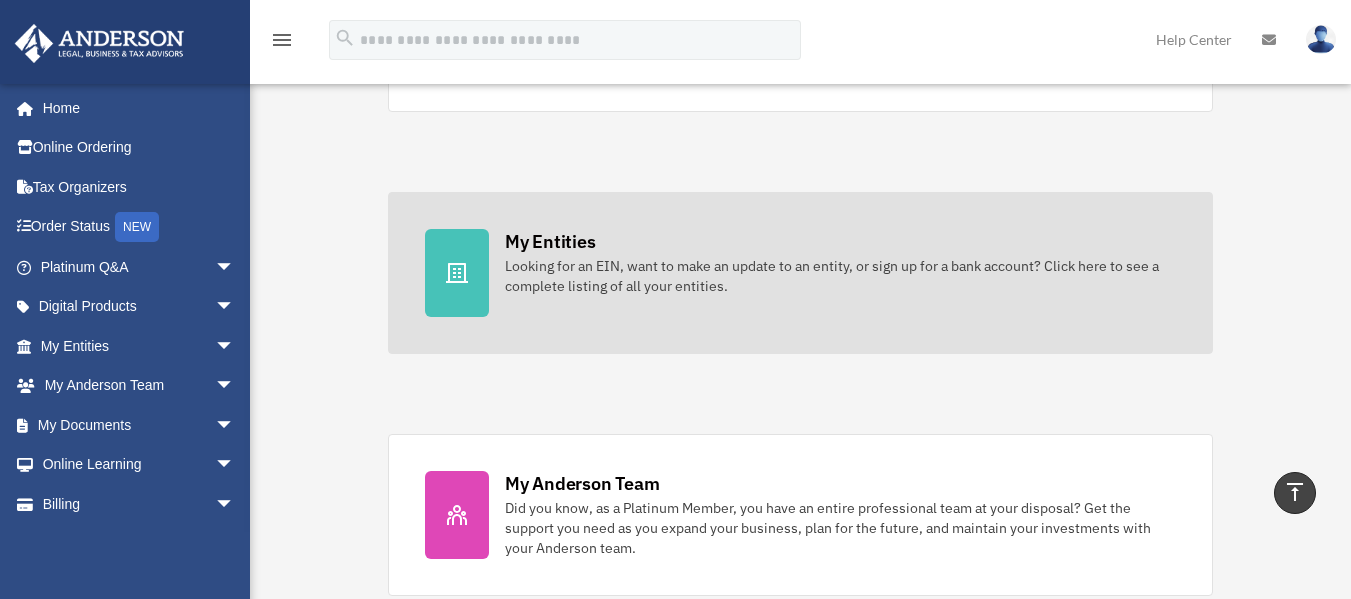 click on "Looking for an EIN, want to  make an update to an entity, or sign up for a bank account?  Click here to see a complete listing of all your entities." at bounding box center [840, 276] 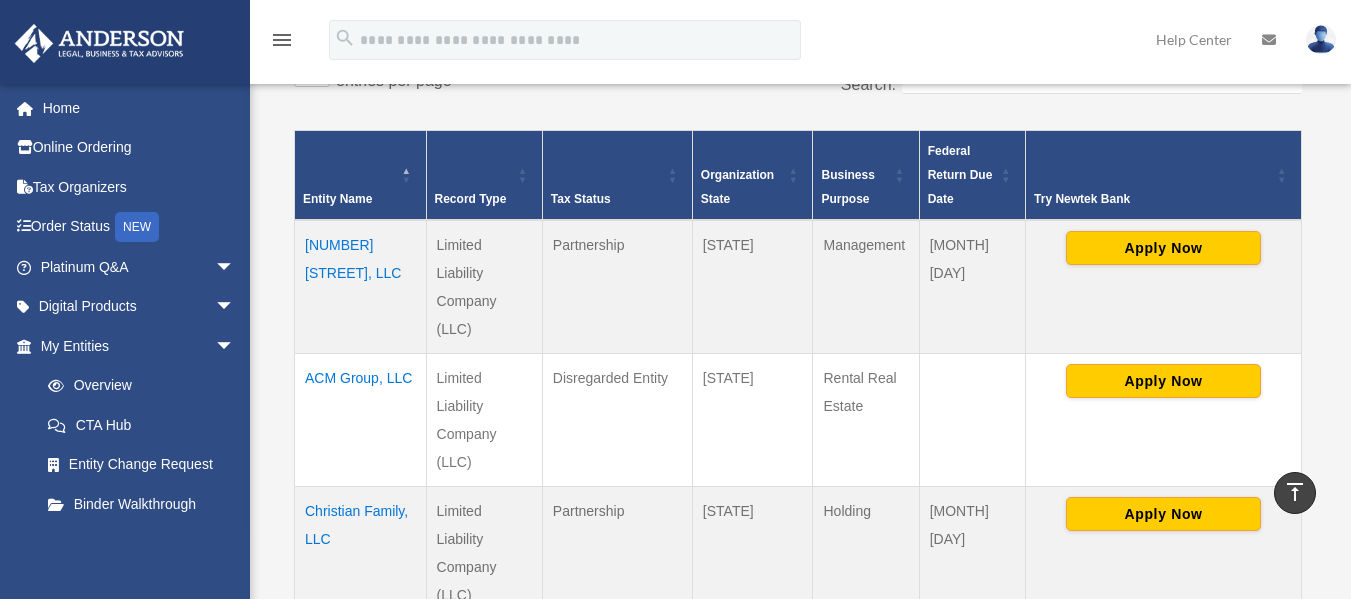 scroll, scrollTop: 400, scrollLeft: 0, axis: vertical 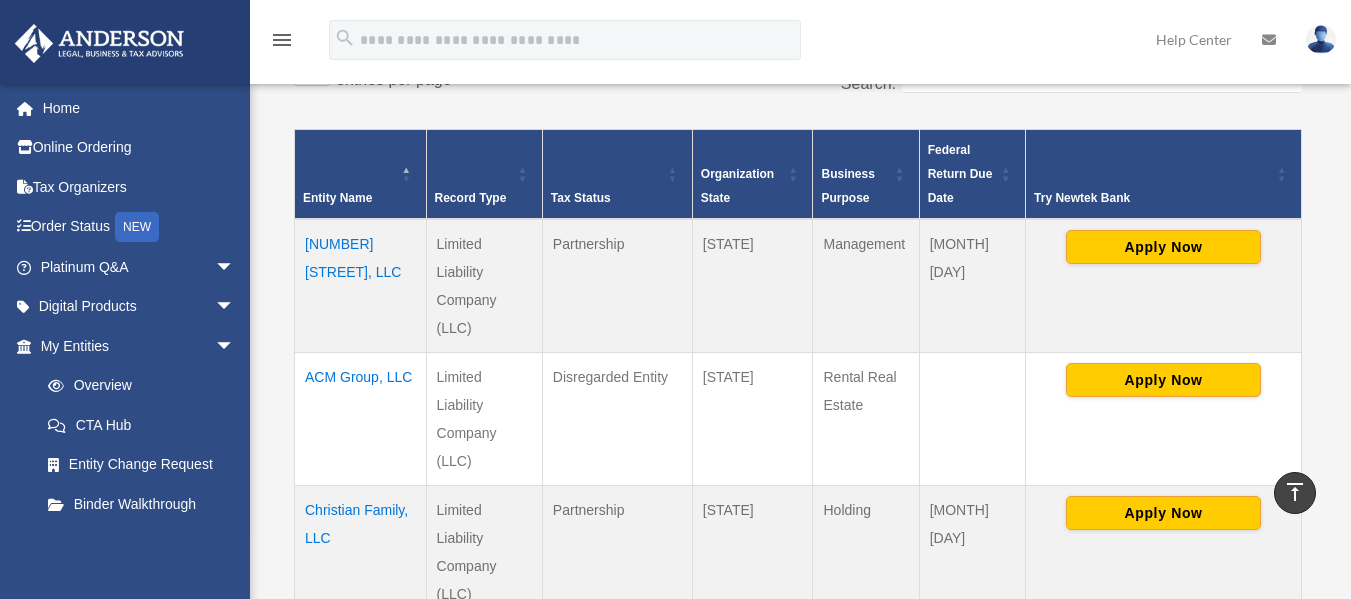 click on "[NUMBER] [STREET], LLC" at bounding box center [361, 286] 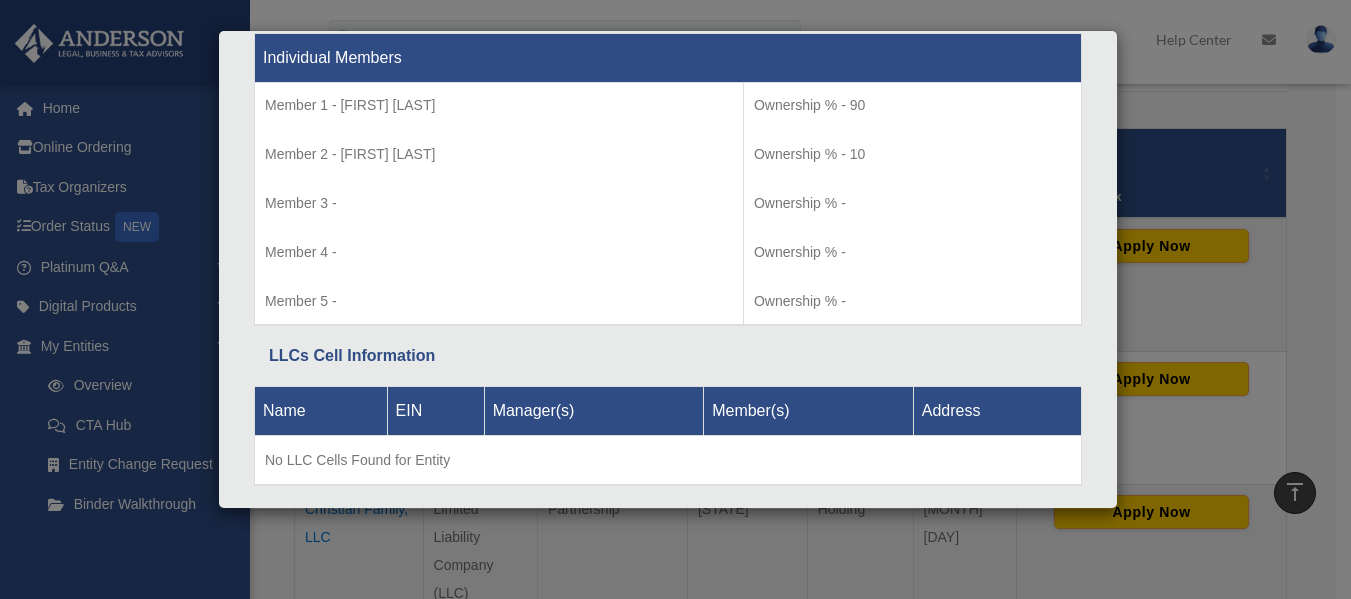 scroll, scrollTop: 1932, scrollLeft: 0, axis: vertical 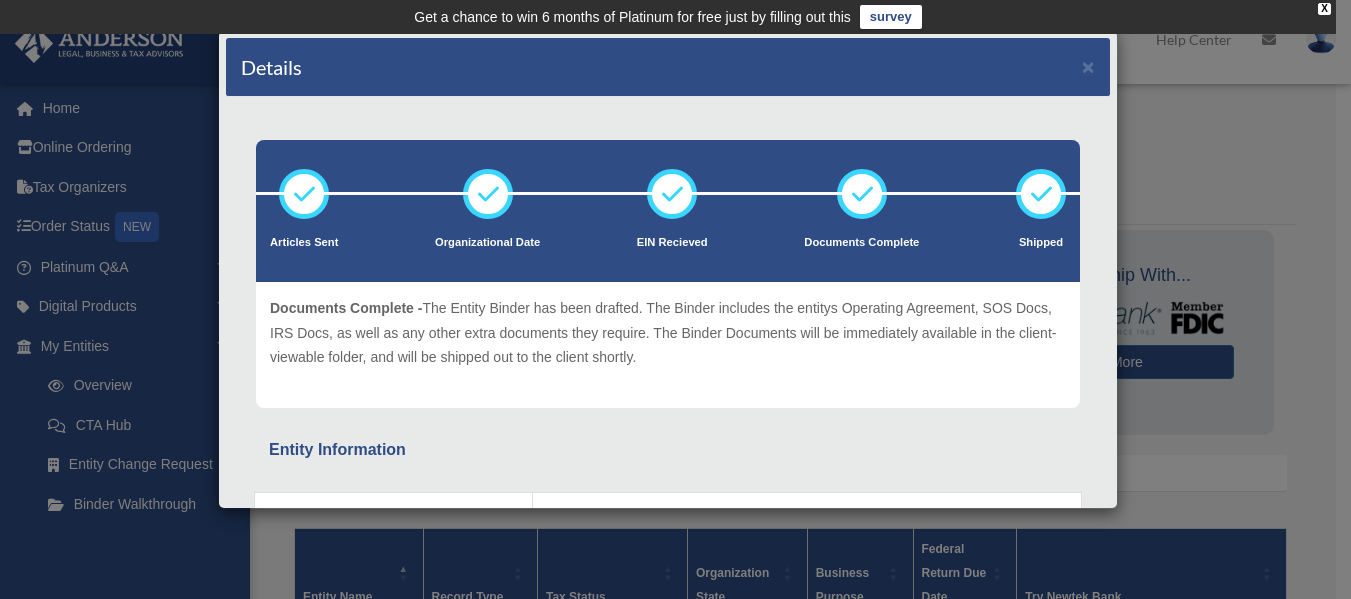 click at bounding box center (862, 194) 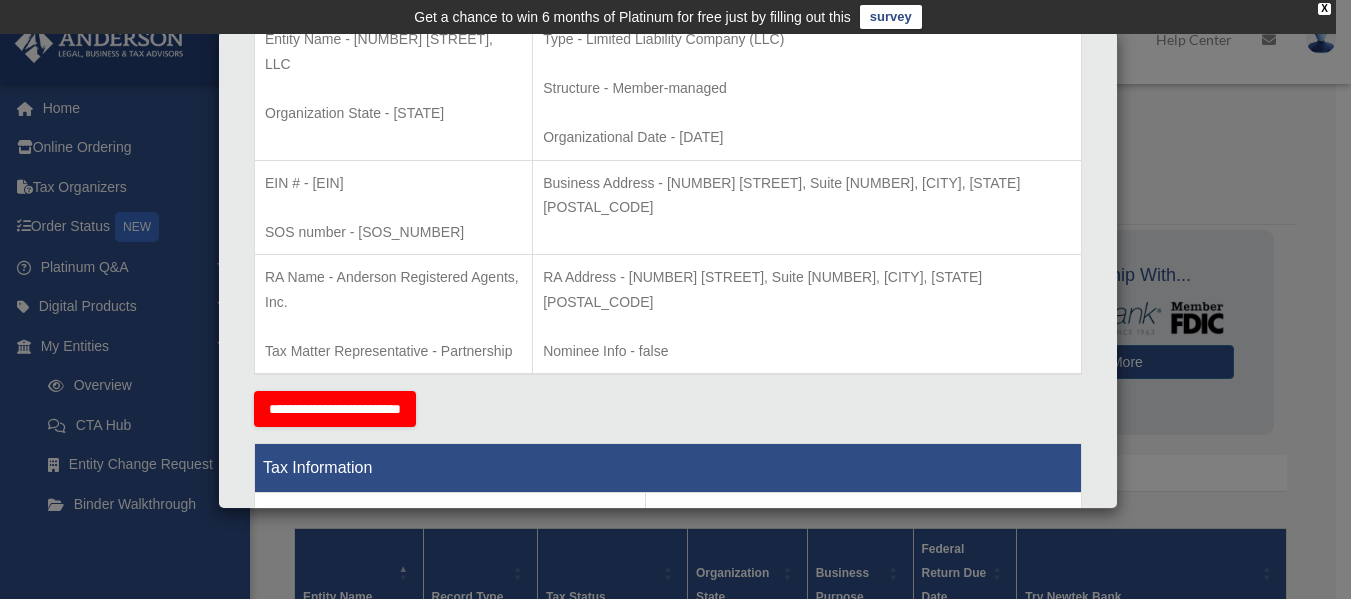 scroll, scrollTop: 0, scrollLeft: 0, axis: both 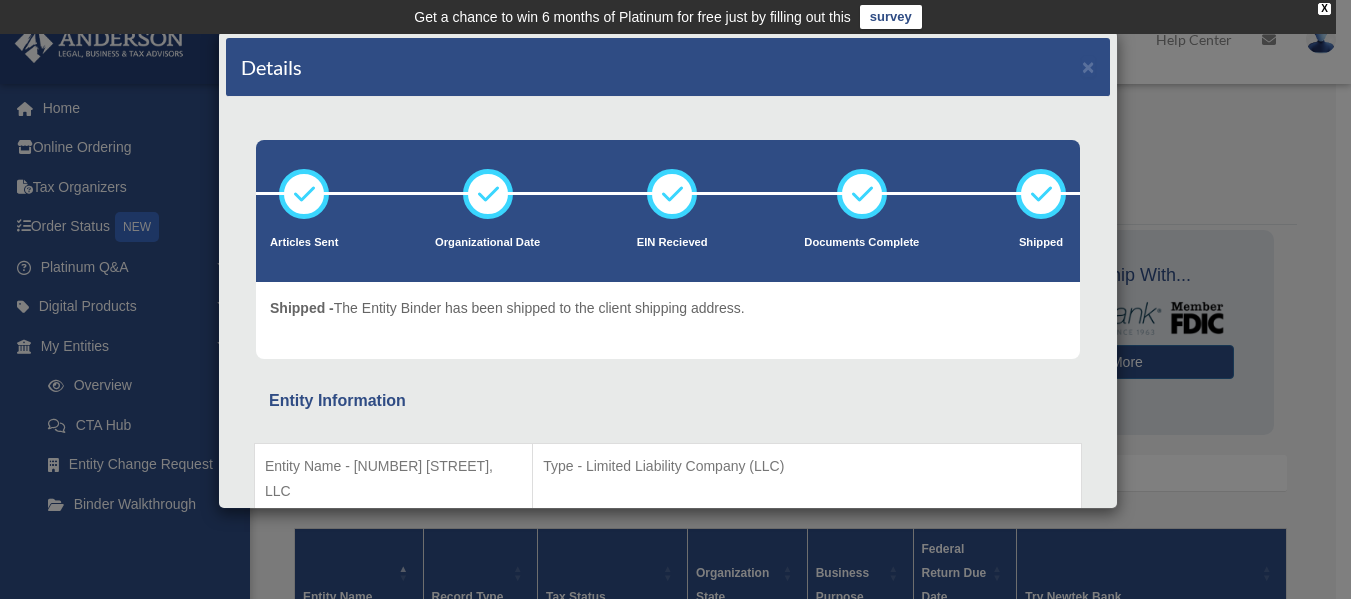 click on "Details
×" at bounding box center [668, 67] 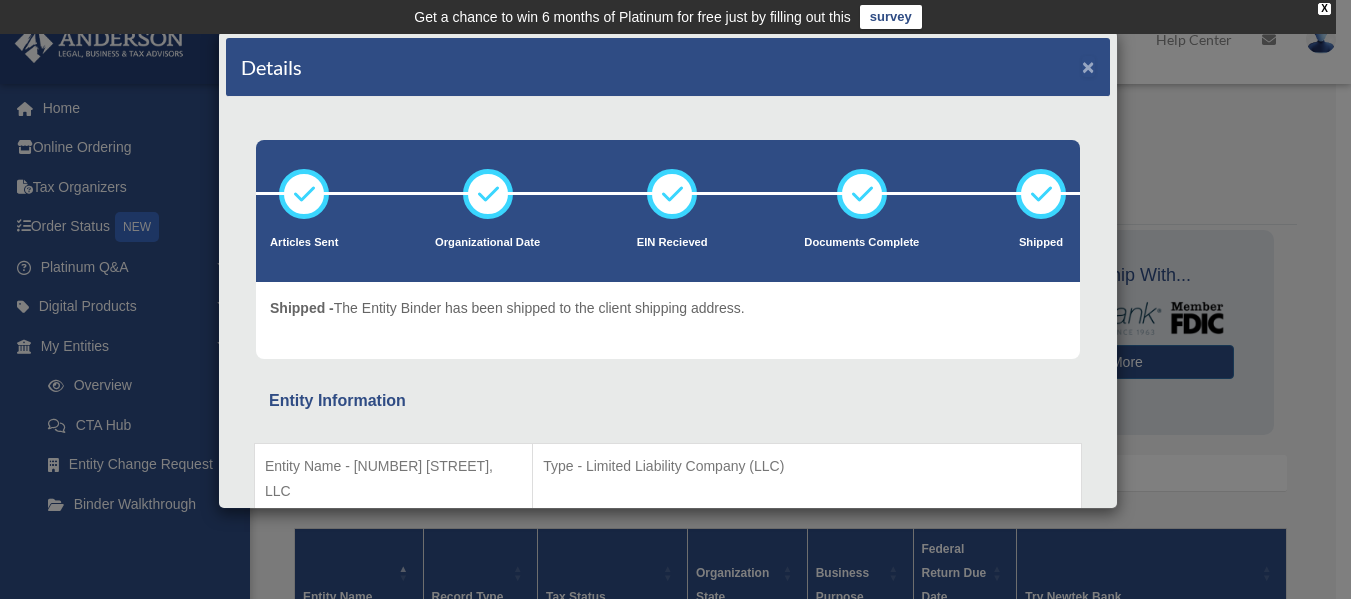 click on "×" at bounding box center (1088, 66) 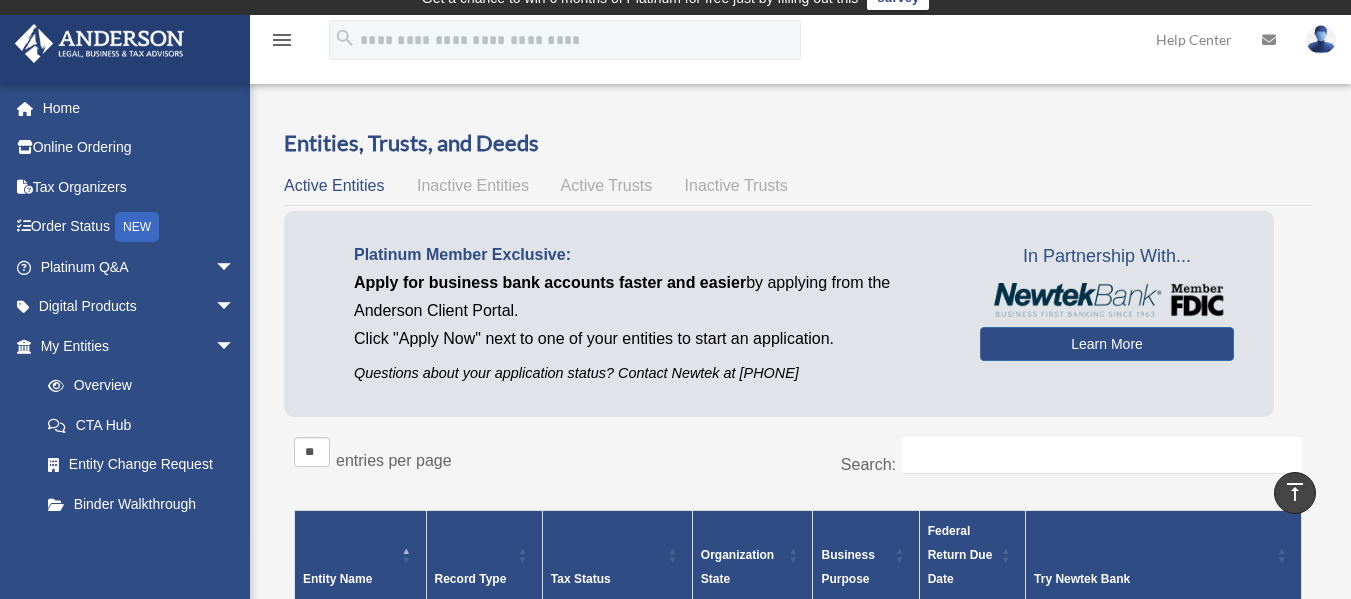 scroll, scrollTop: 0, scrollLeft: 0, axis: both 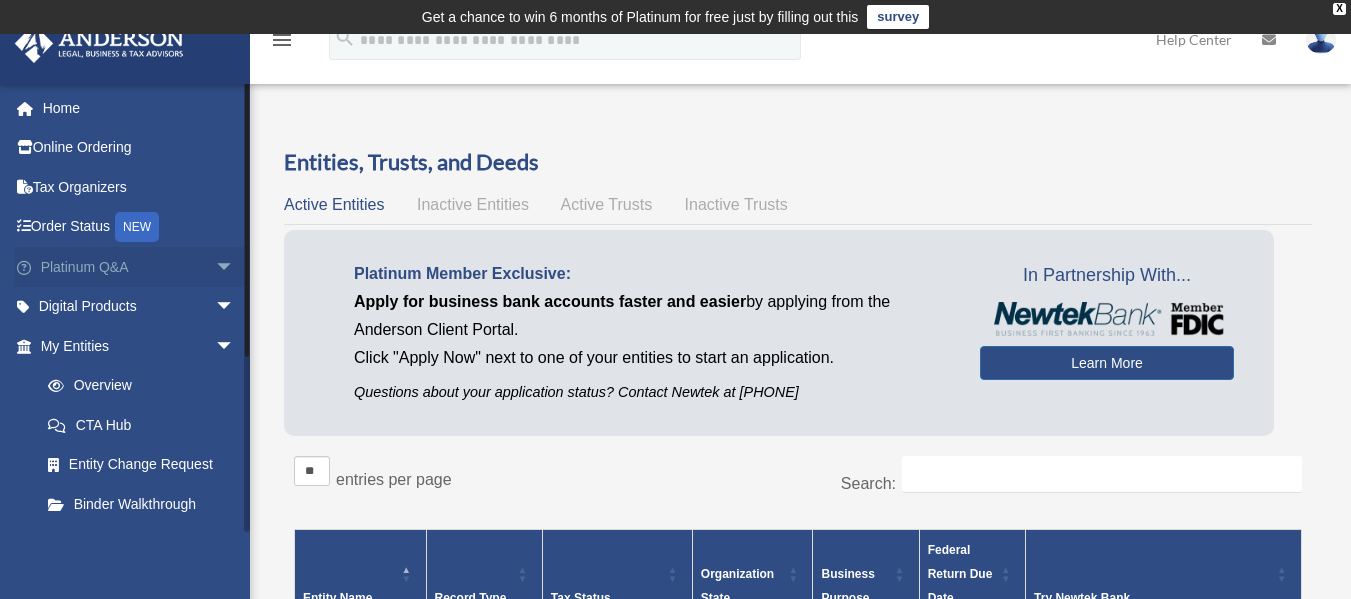 click on "arrow_drop_down" at bounding box center [235, 267] 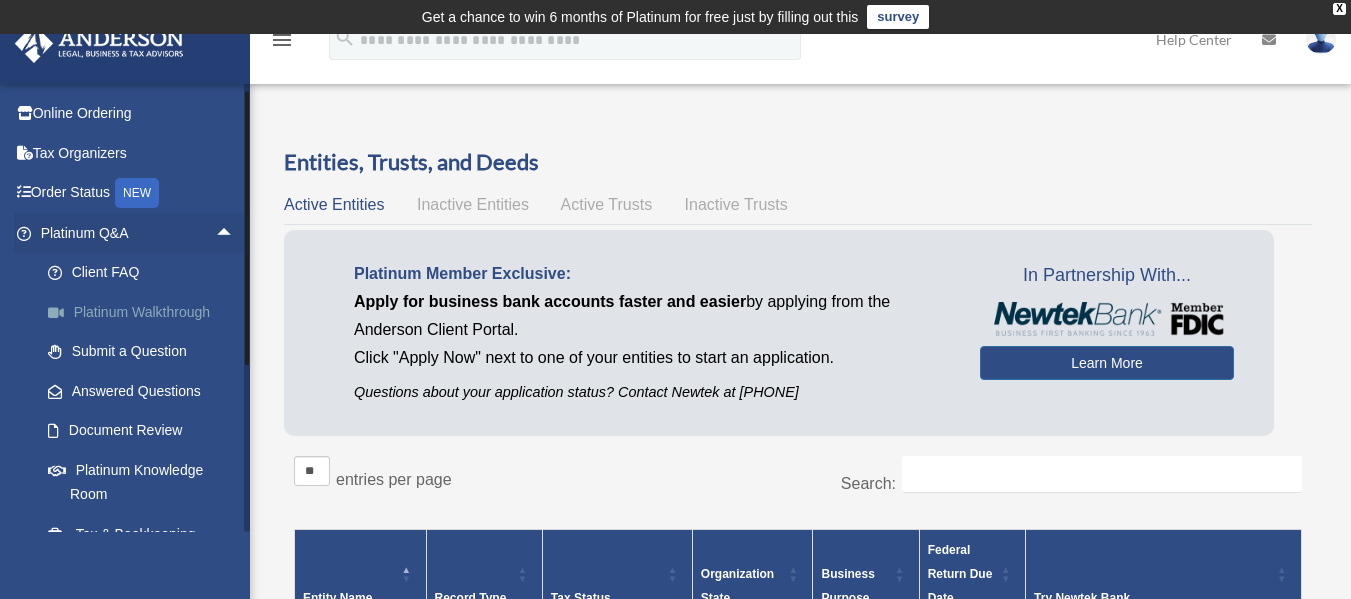 scroll, scrollTop: 33, scrollLeft: 0, axis: vertical 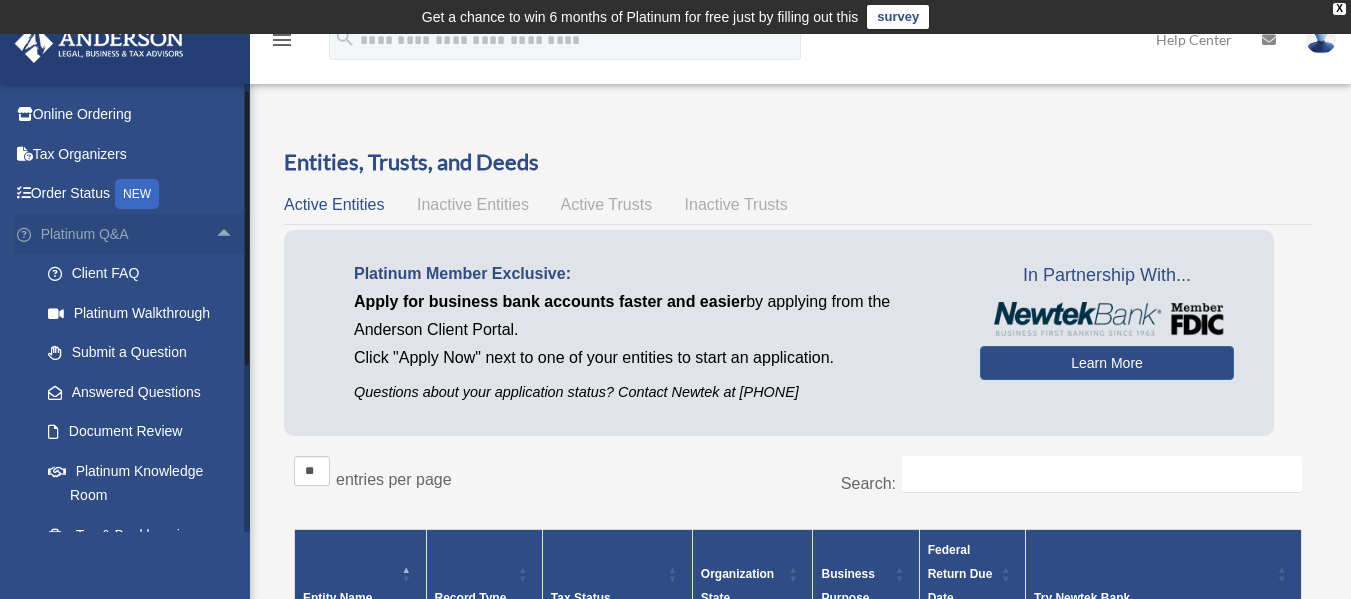 click on "arrow_drop_up" at bounding box center (235, 234) 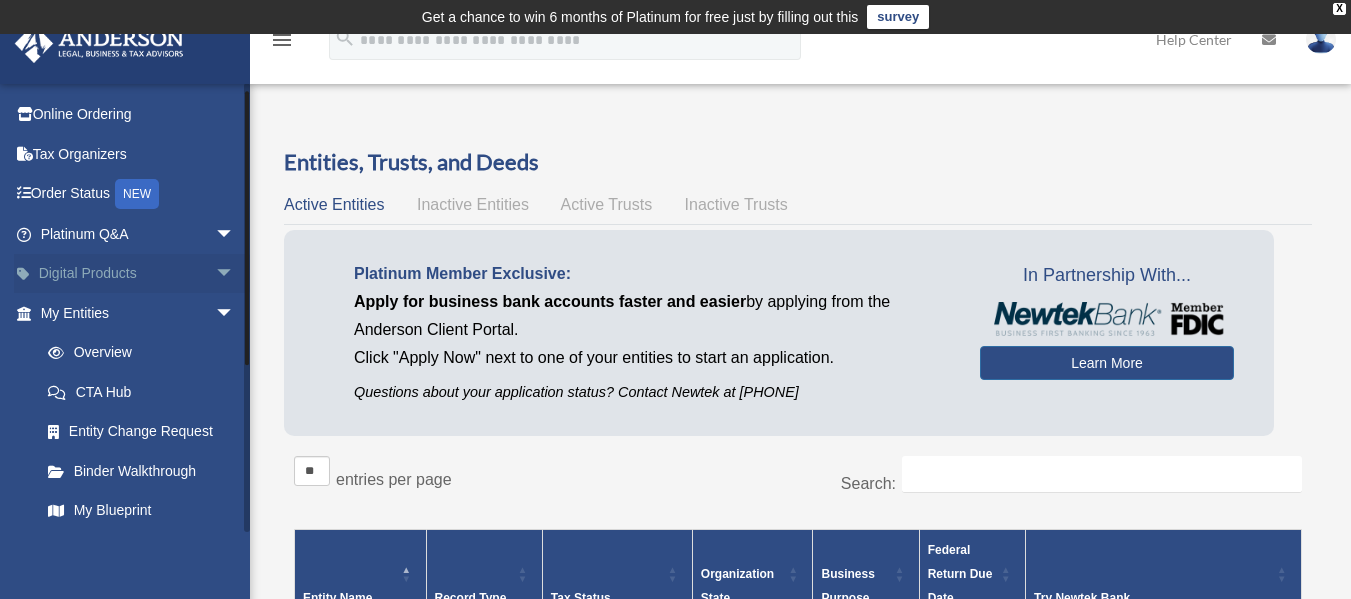 click on "arrow_drop_down" at bounding box center (235, 274) 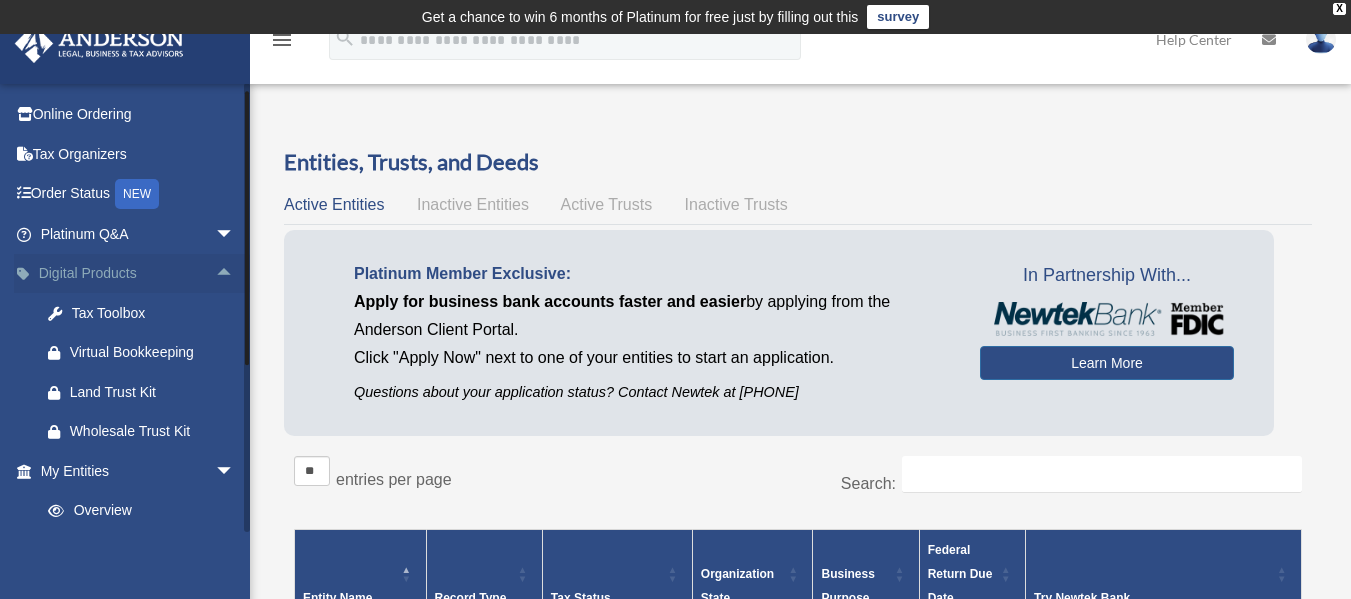 click on "arrow_drop_up" at bounding box center [235, 274] 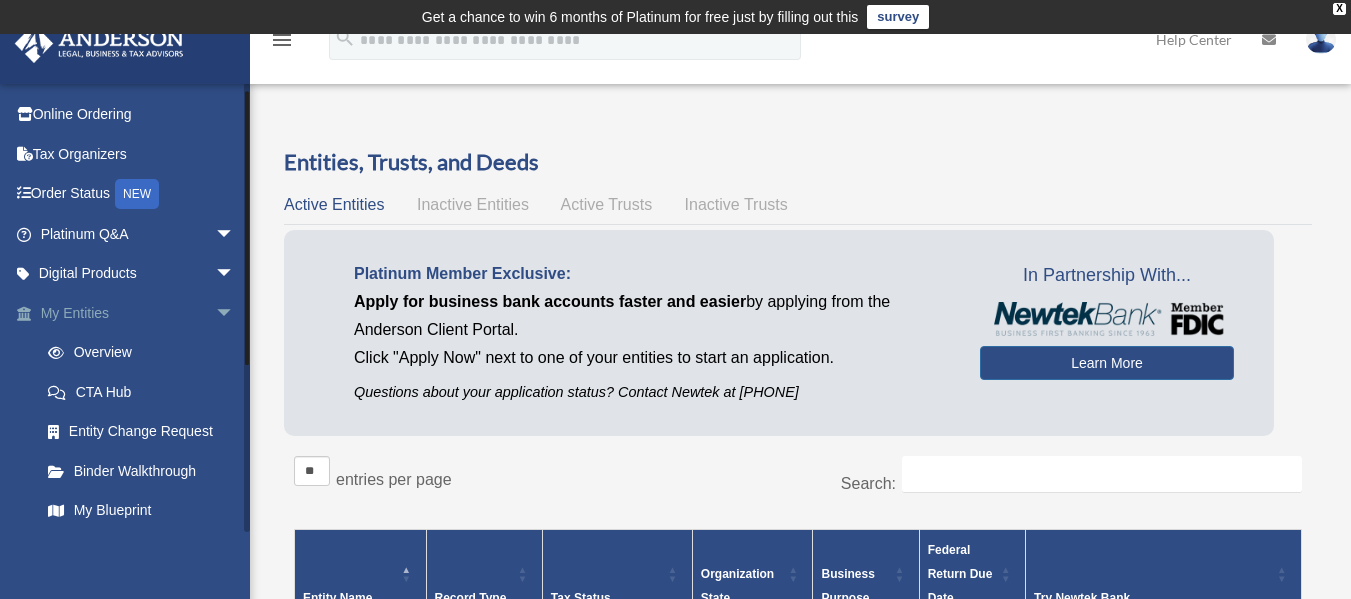 click on "arrow_drop_down" at bounding box center [235, 313] 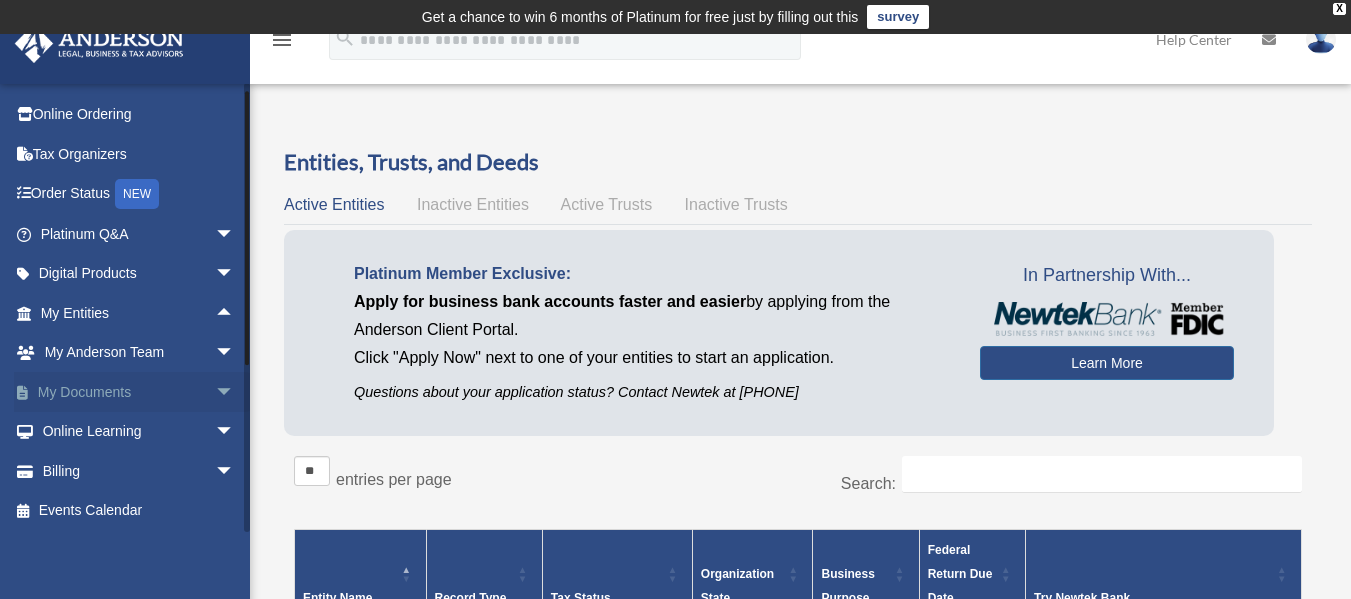 click on "arrow_drop_down" at bounding box center [235, 392] 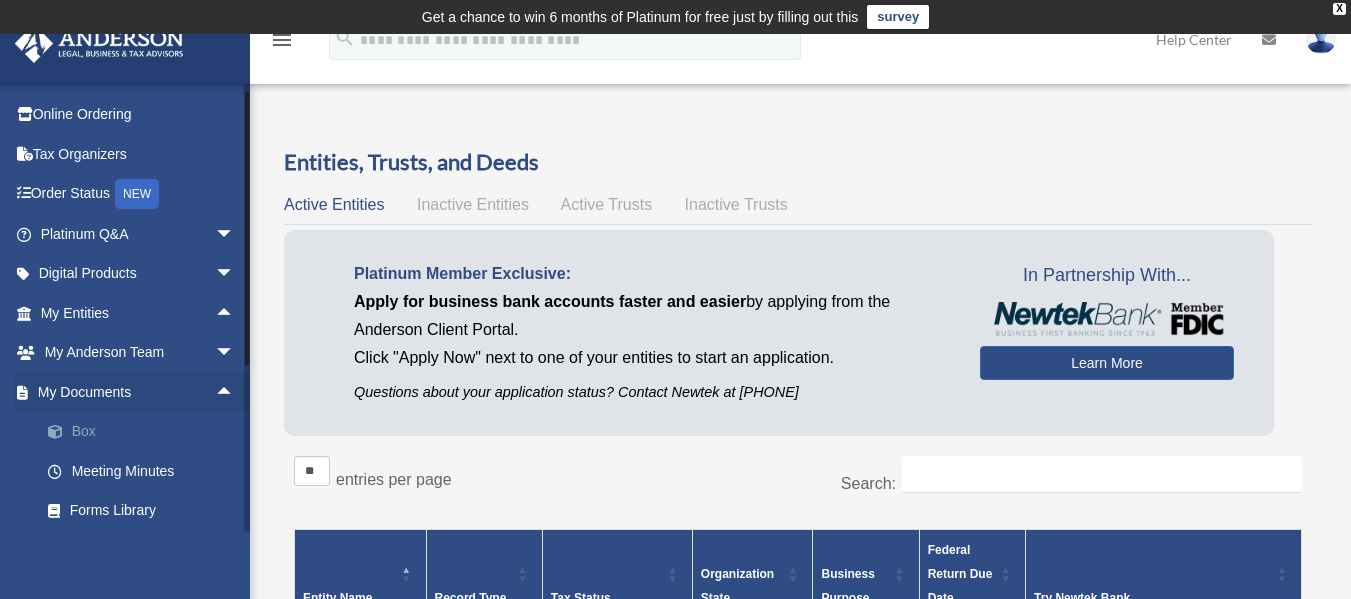 click on "Box" at bounding box center (146, 432) 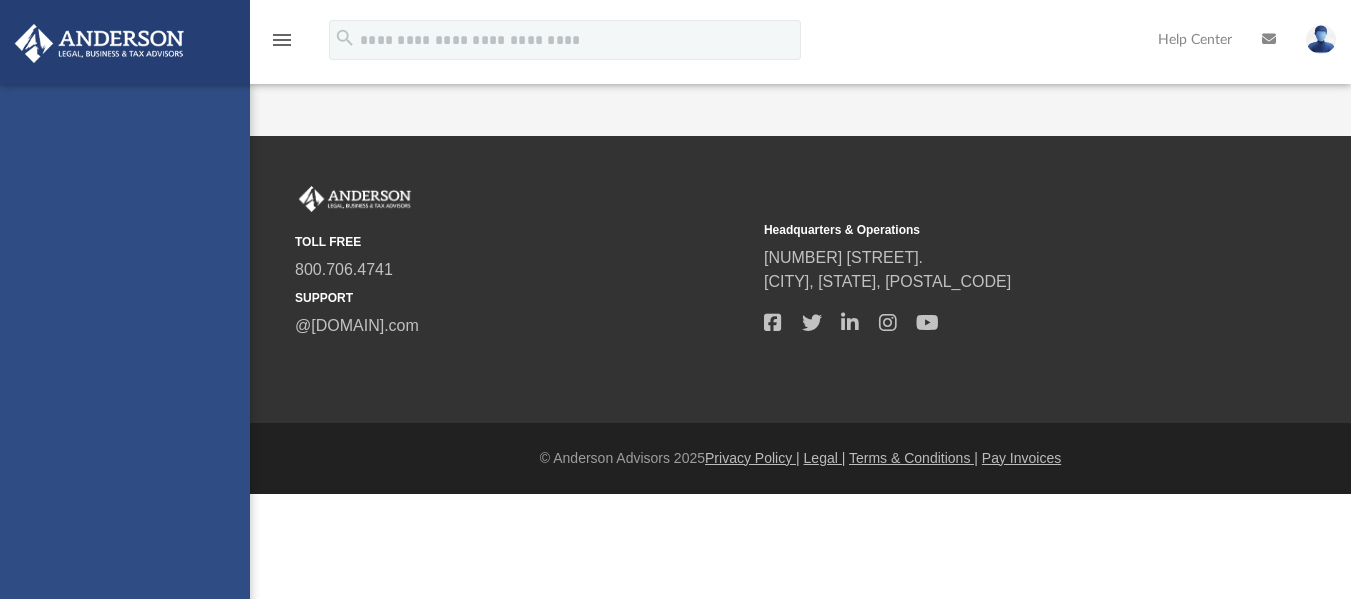 scroll, scrollTop: 0, scrollLeft: 0, axis: both 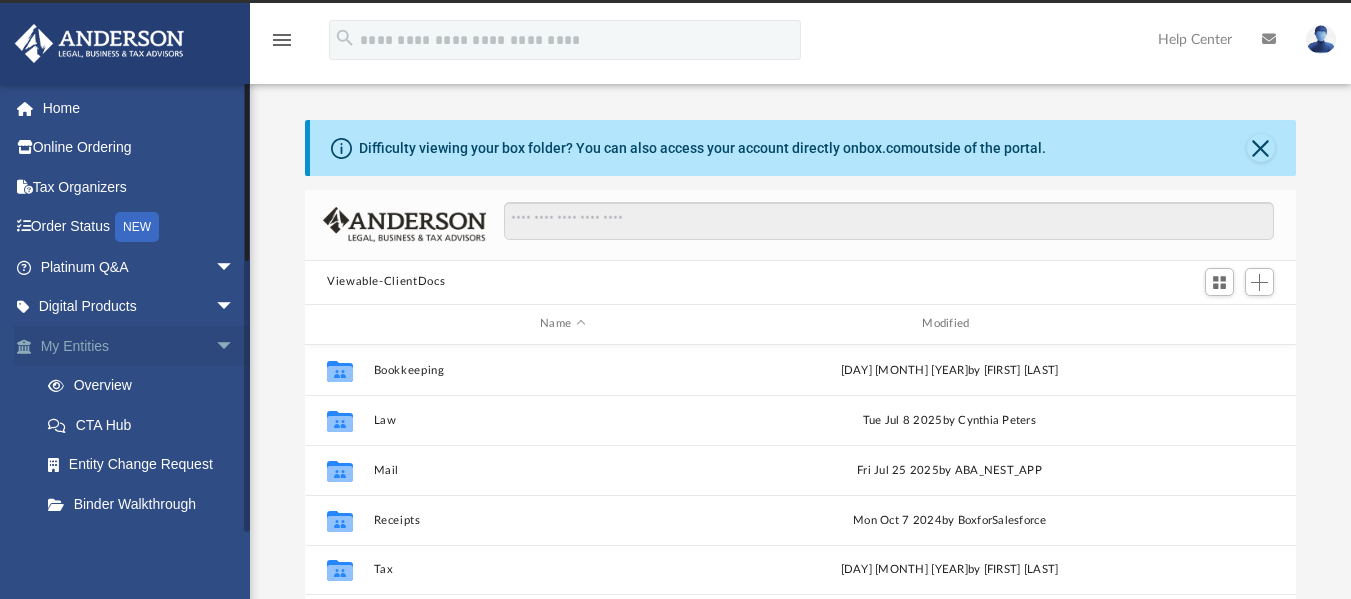 click on "arrow_drop_down" at bounding box center (235, 346) 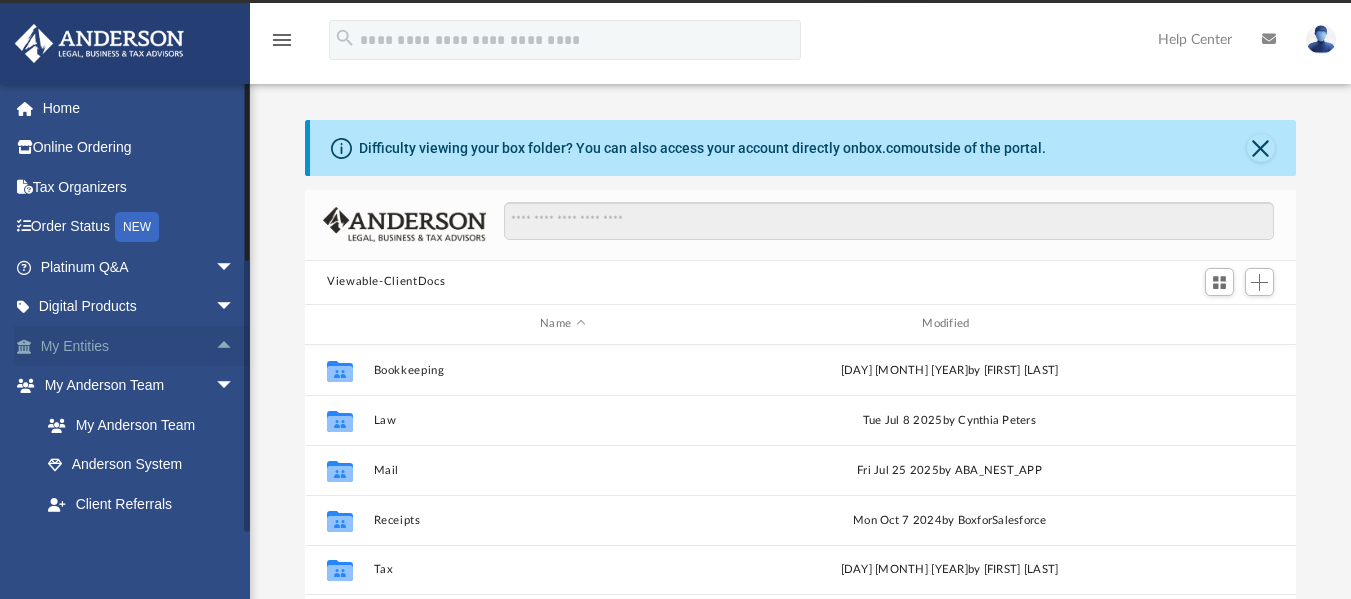 click on "arrow_drop_up" at bounding box center (235, 346) 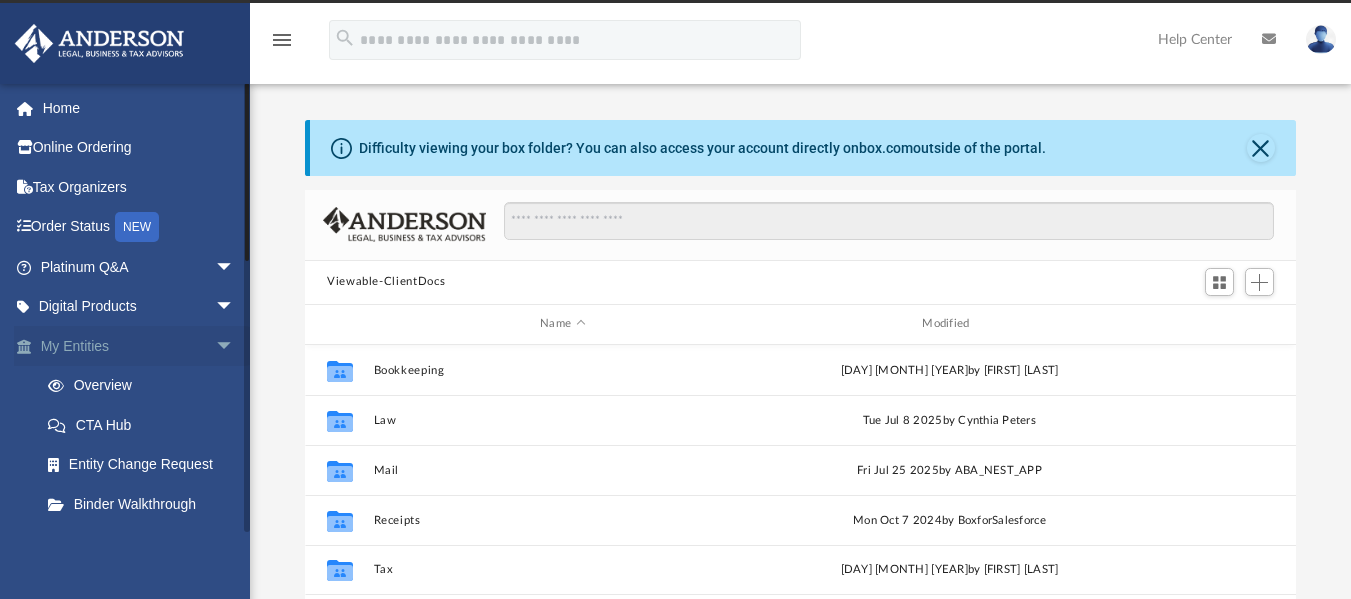 click on "arrow_drop_down" at bounding box center (235, 346) 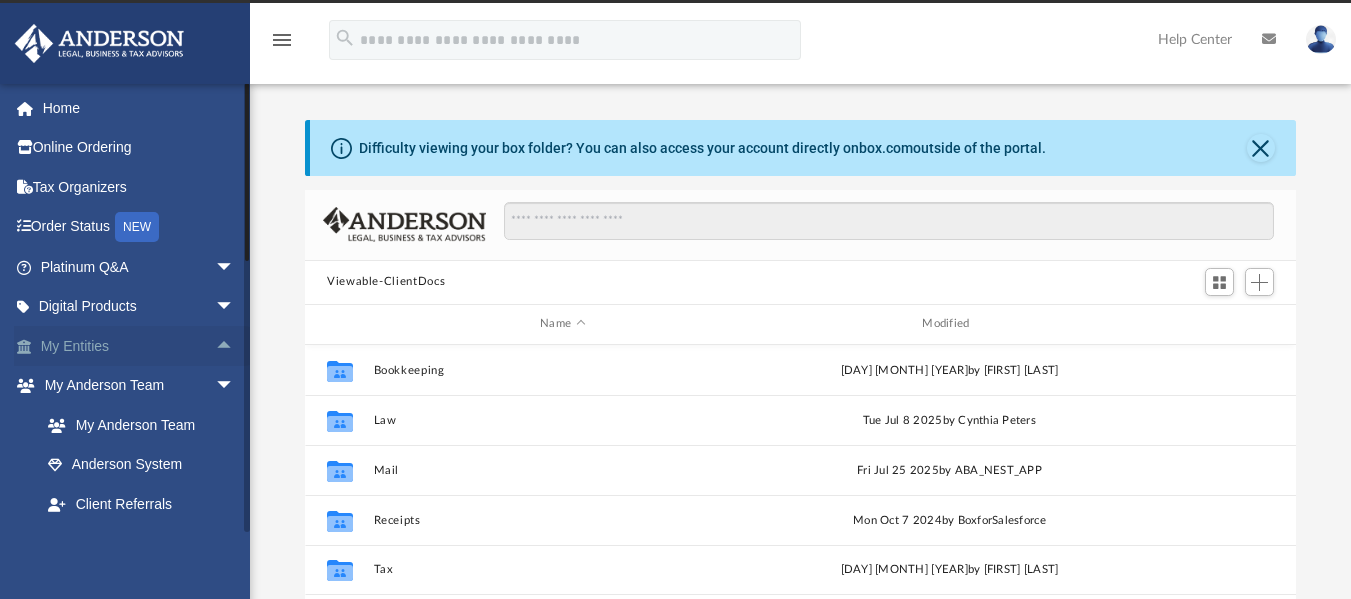 click on "arrow_drop_up" at bounding box center (235, 346) 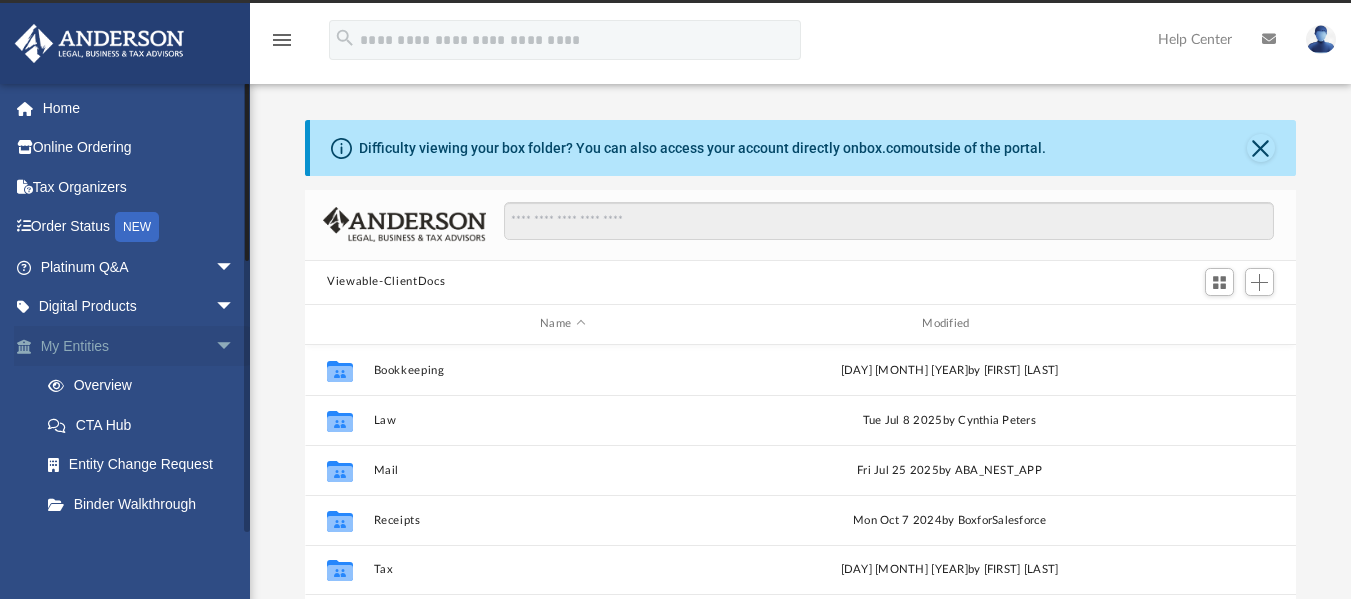 click on "arrow_drop_down" at bounding box center [235, 346] 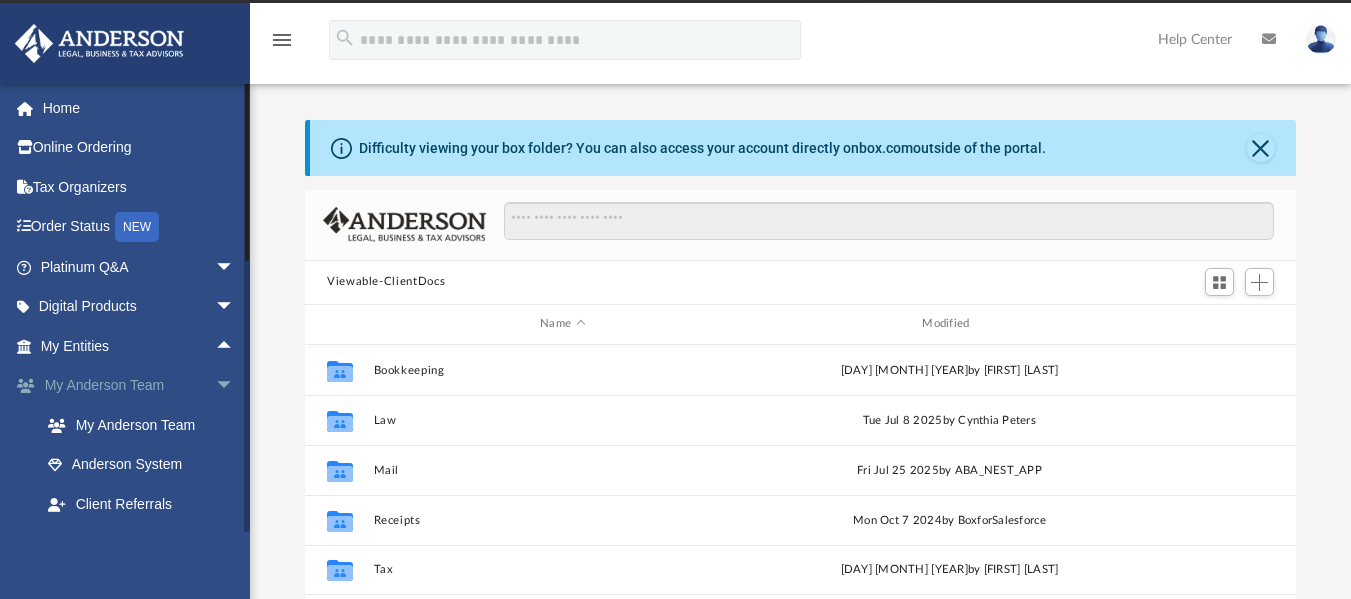 click on "arrow_drop_down" at bounding box center (235, 386) 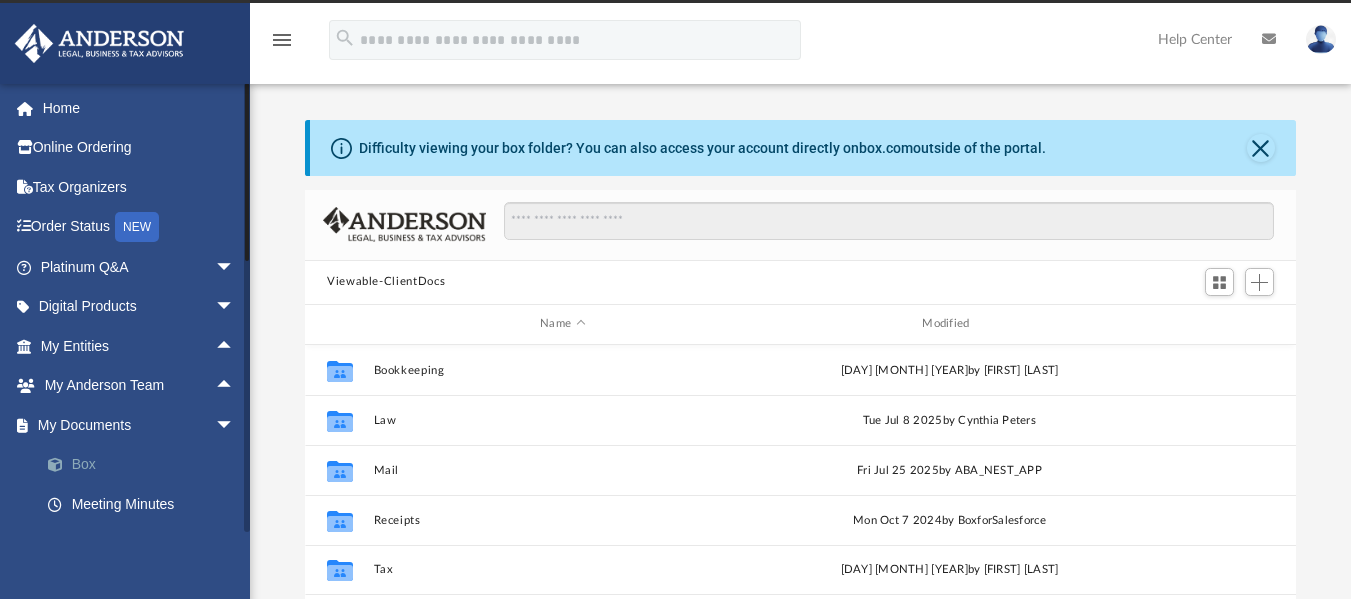 click on "Box" at bounding box center [146, 465] 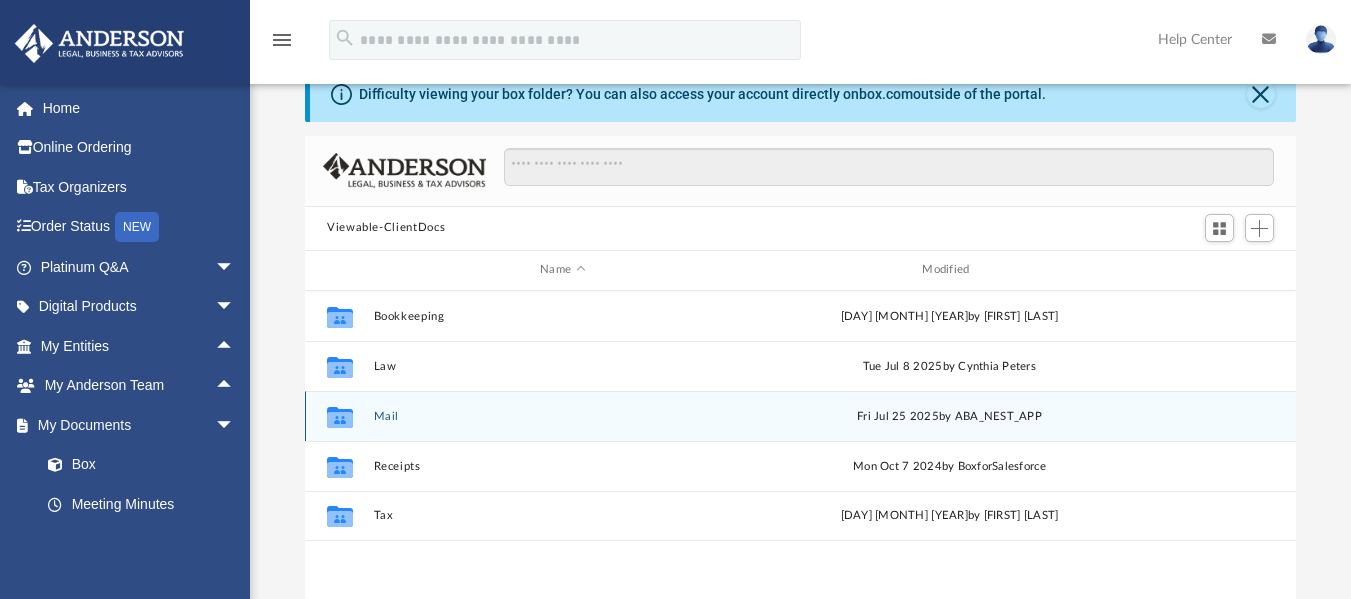 scroll, scrollTop: 0, scrollLeft: 0, axis: both 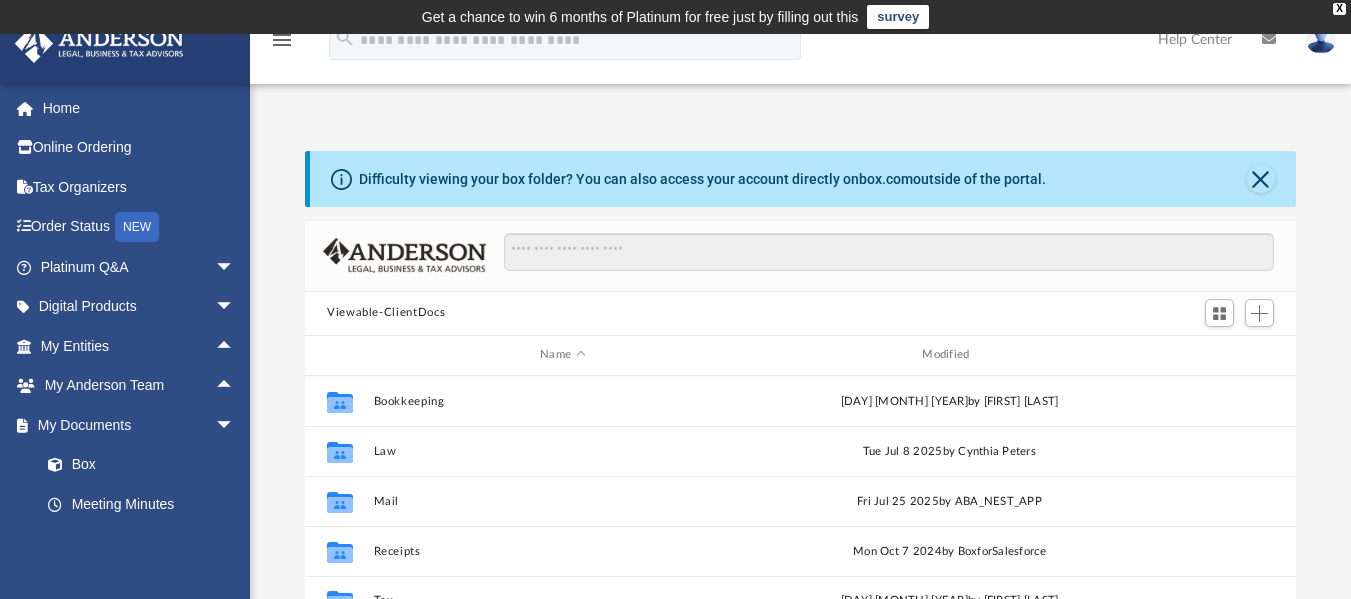 click on "menu" at bounding box center (282, 40) 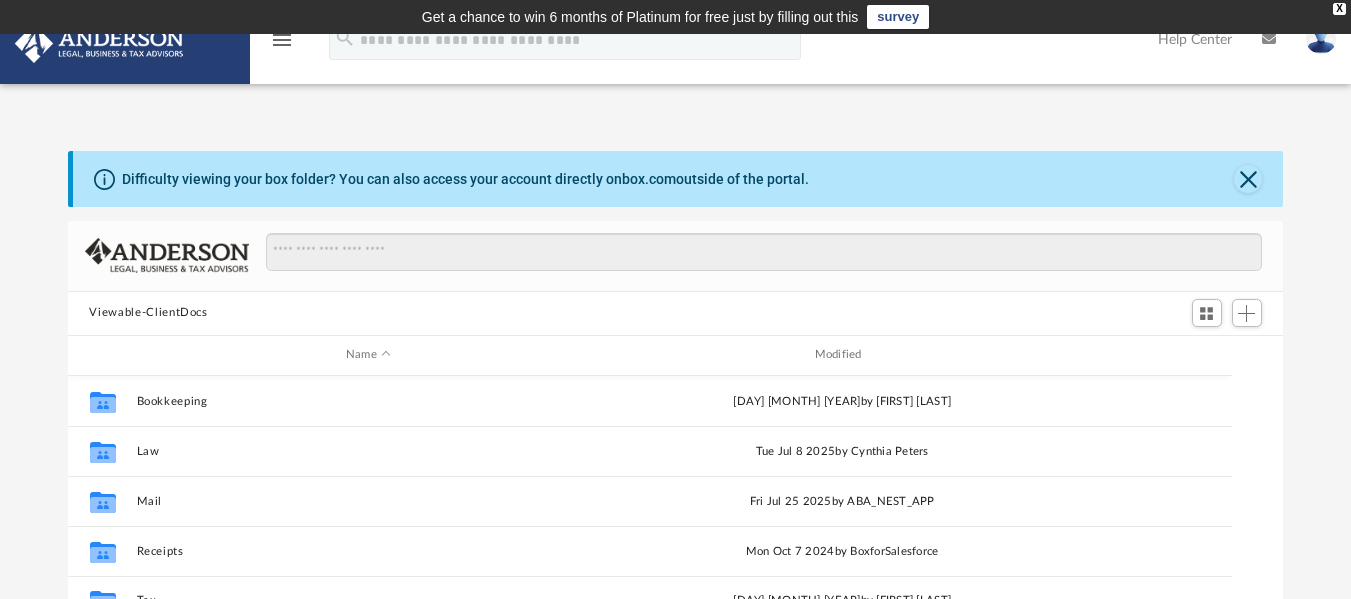 scroll, scrollTop: 16, scrollLeft: 16, axis: both 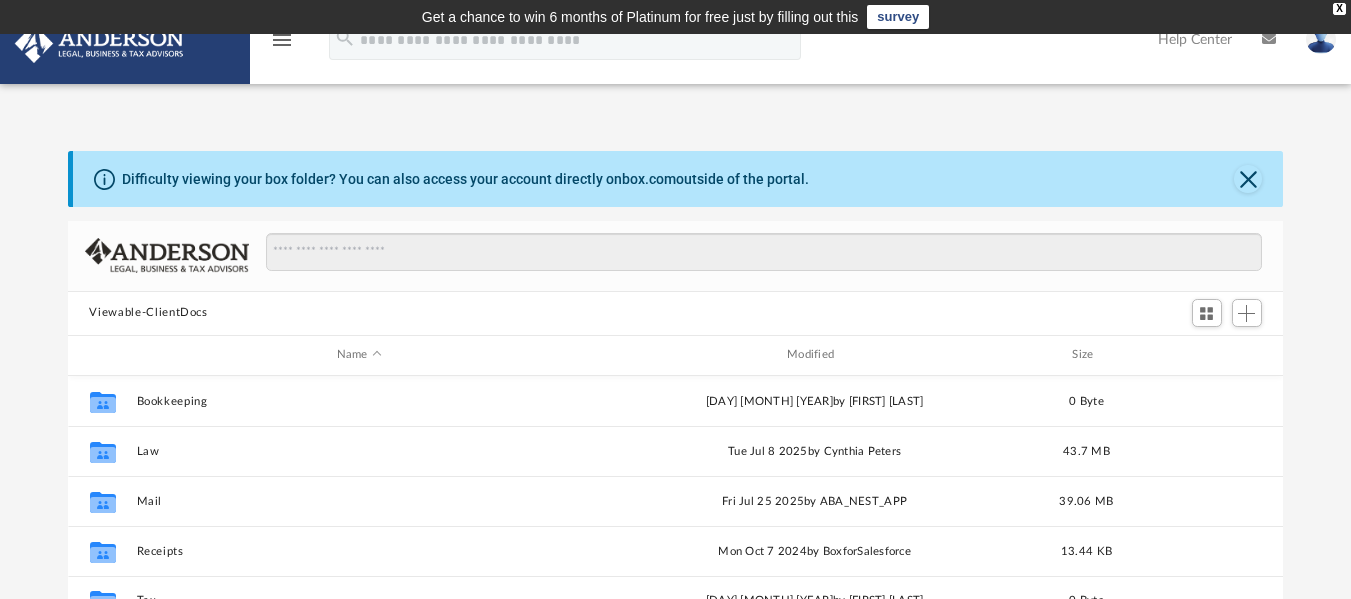 click on "menu" at bounding box center (282, 40) 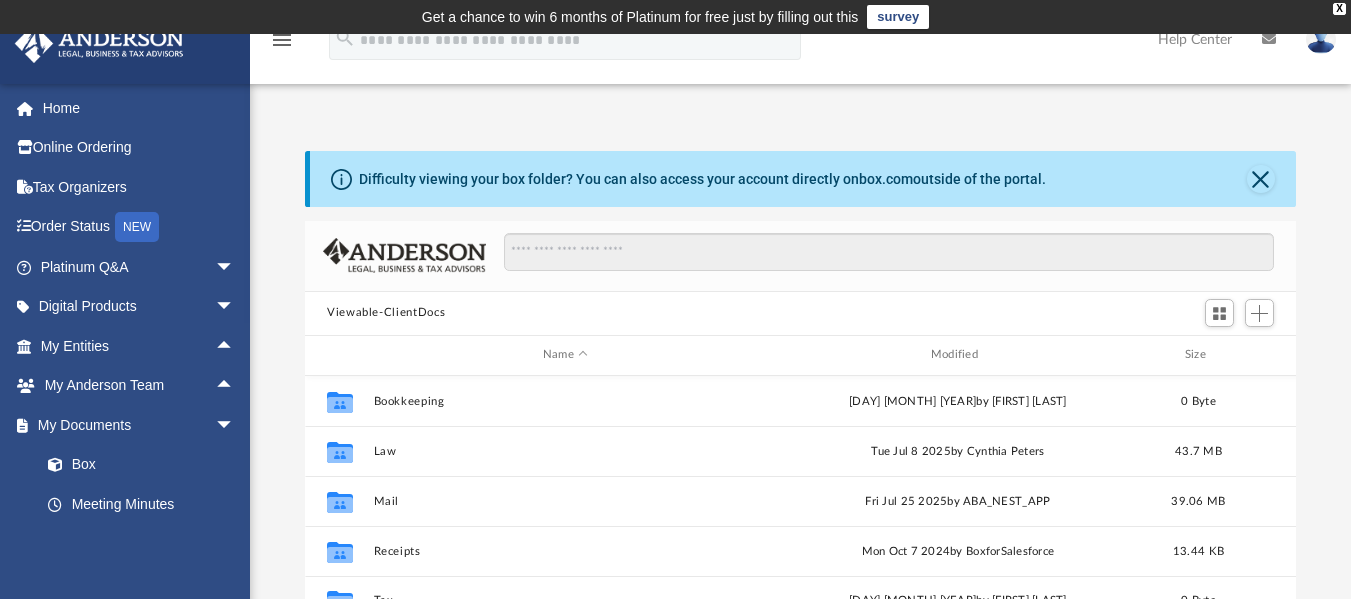 scroll, scrollTop: 440, scrollLeft: 976, axis: both 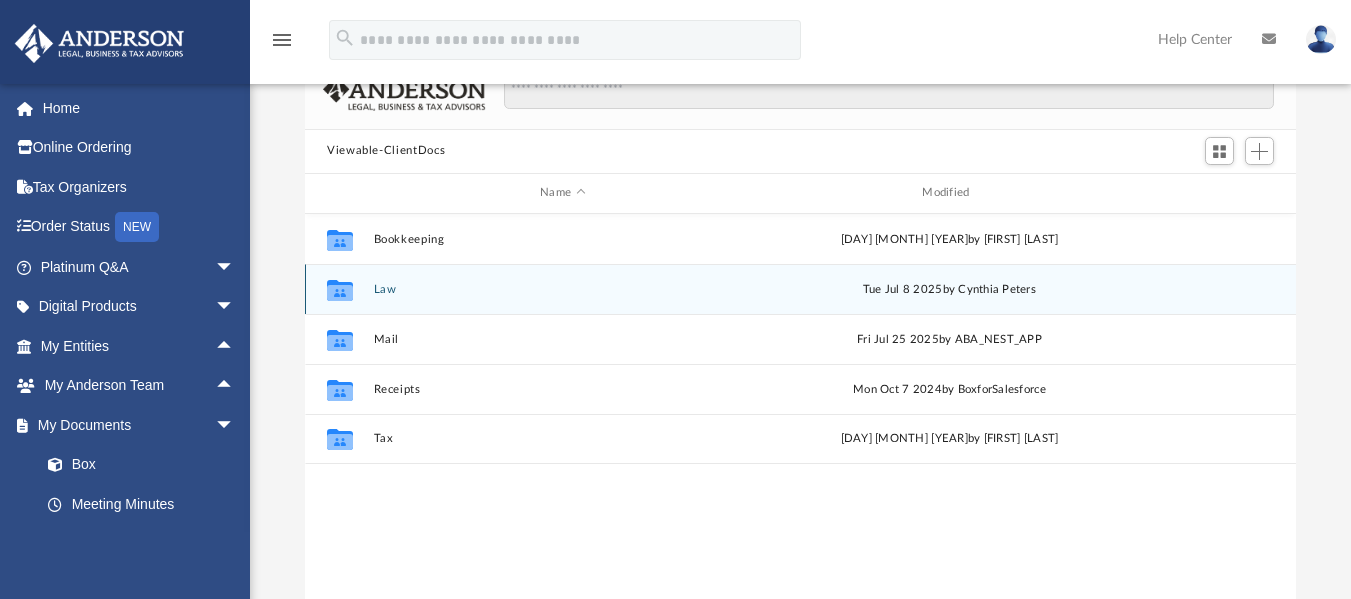 click on "Tue Jul 8 2025  by Cynthia Peters" at bounding box center [949, 289] 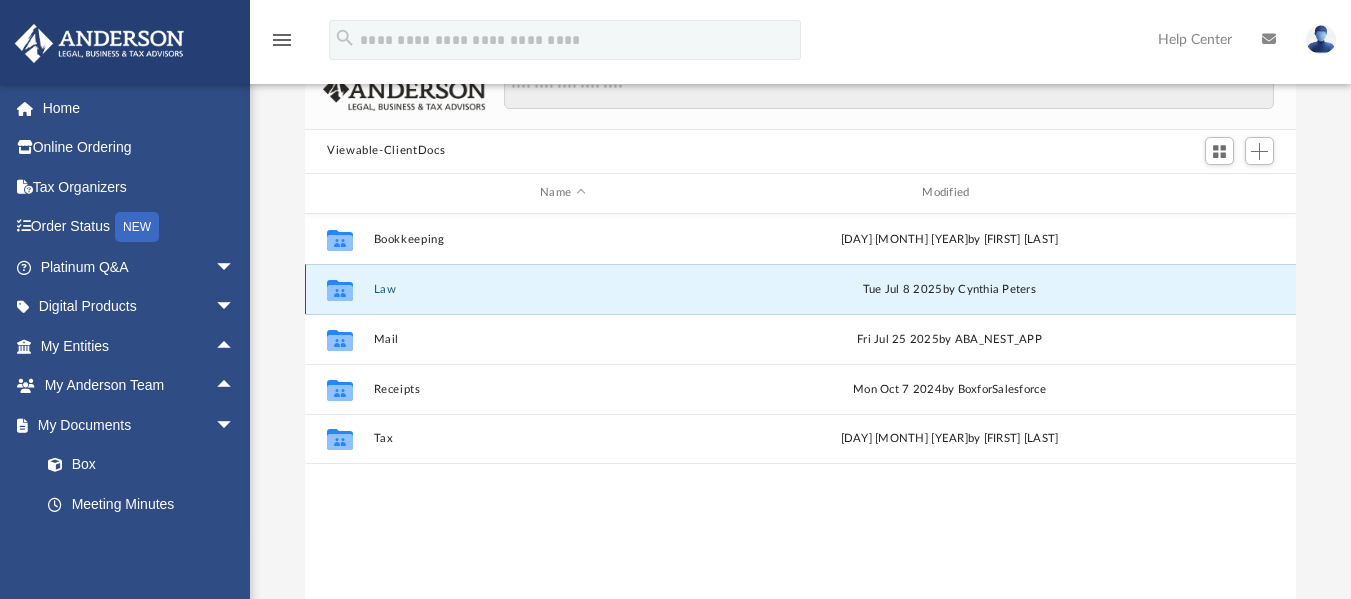 click on "Tue Jul 8 2025  by Cynthia Peters" at bounding box center (949, 289) 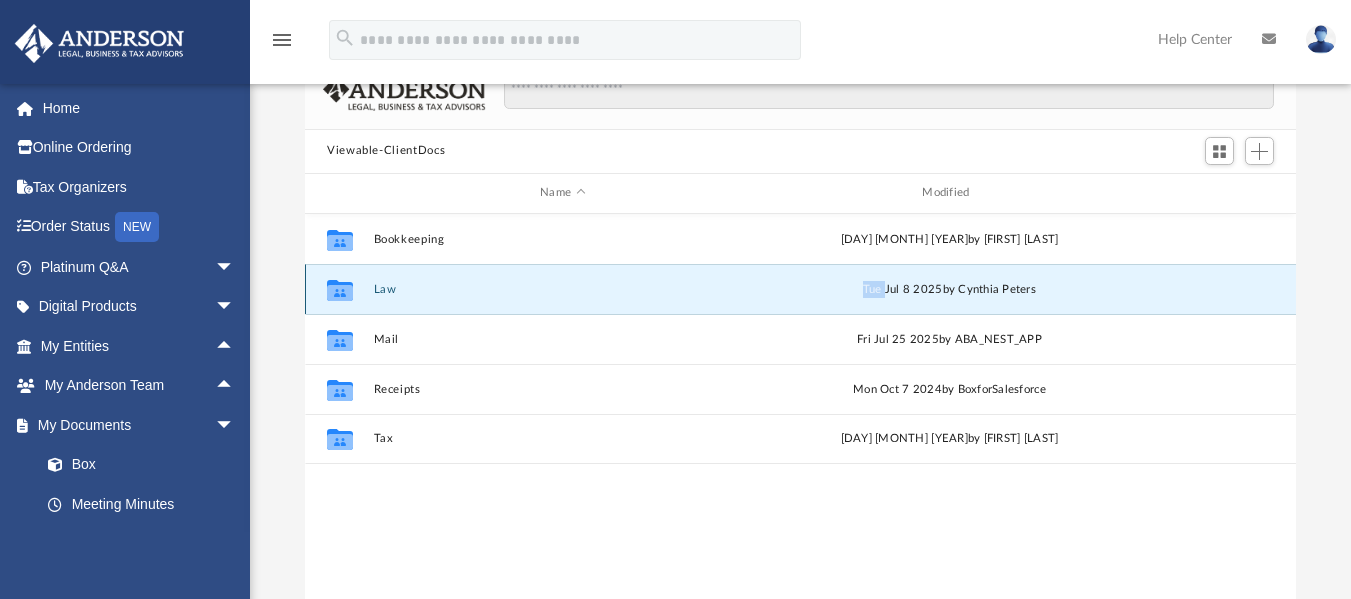 click on "Tue Jul 8 2025  by Cynthia Peters" at bounding box center (949, 289) 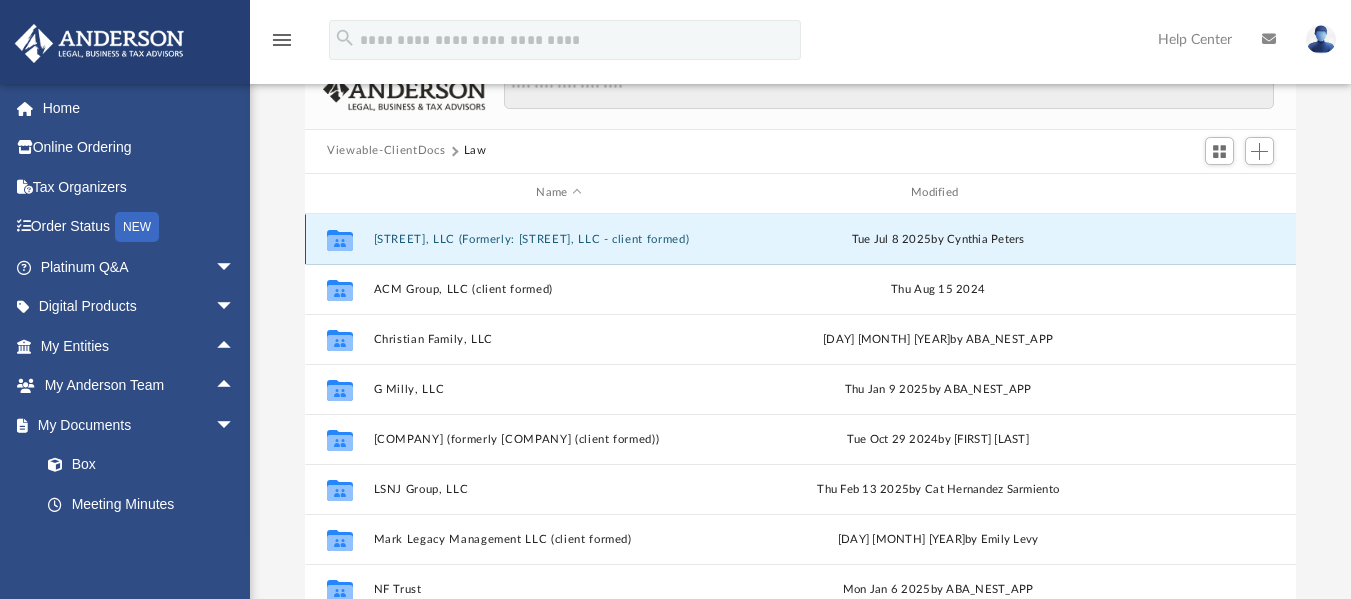 click on "[NUMBER] [STREET], LLC (Formerly: [STREET], LLC - client formed)" at bounding box center (559, 238) 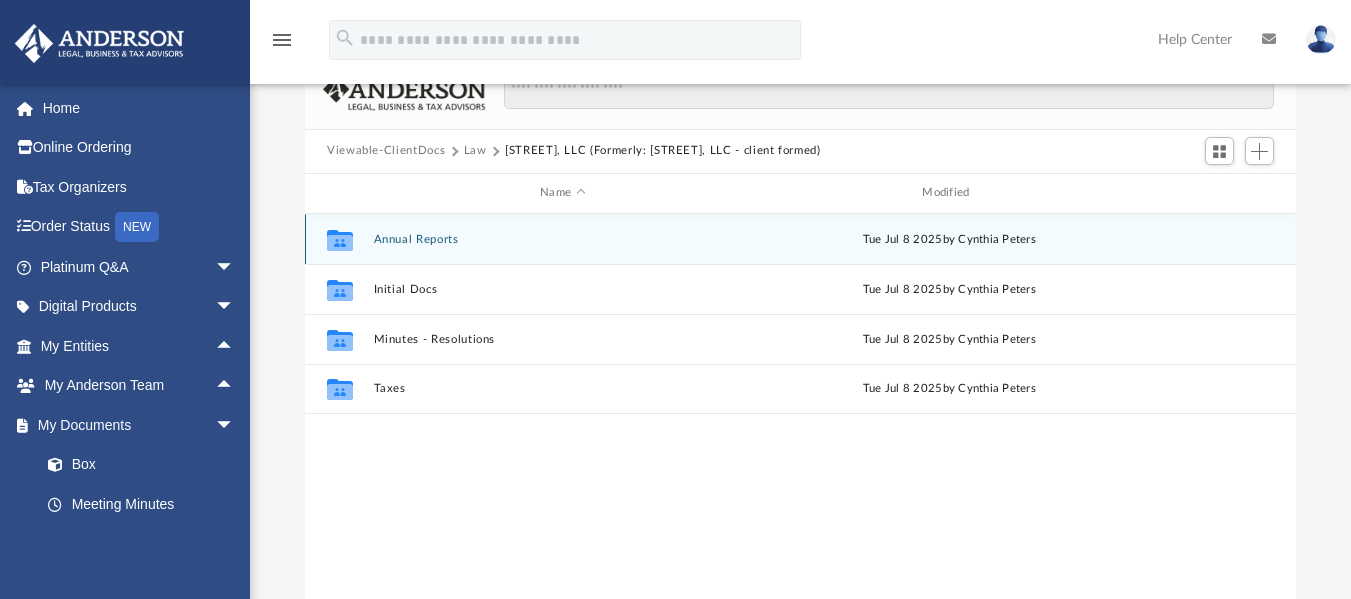 click on "Collaborated Folder" 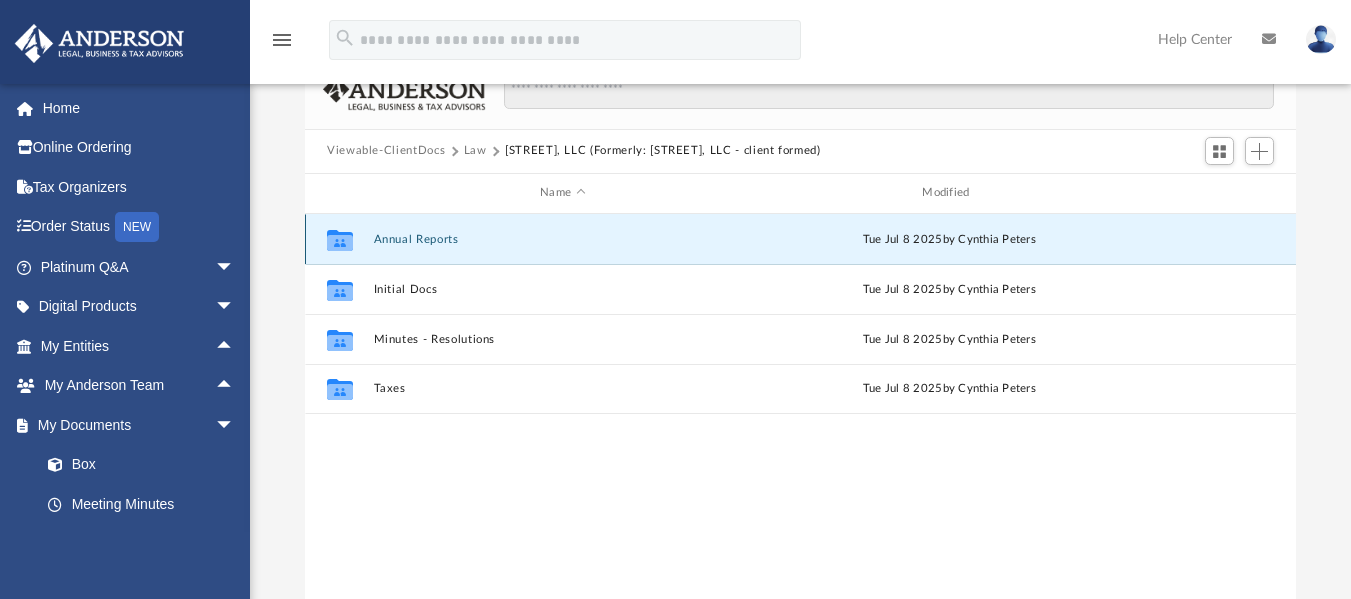 click 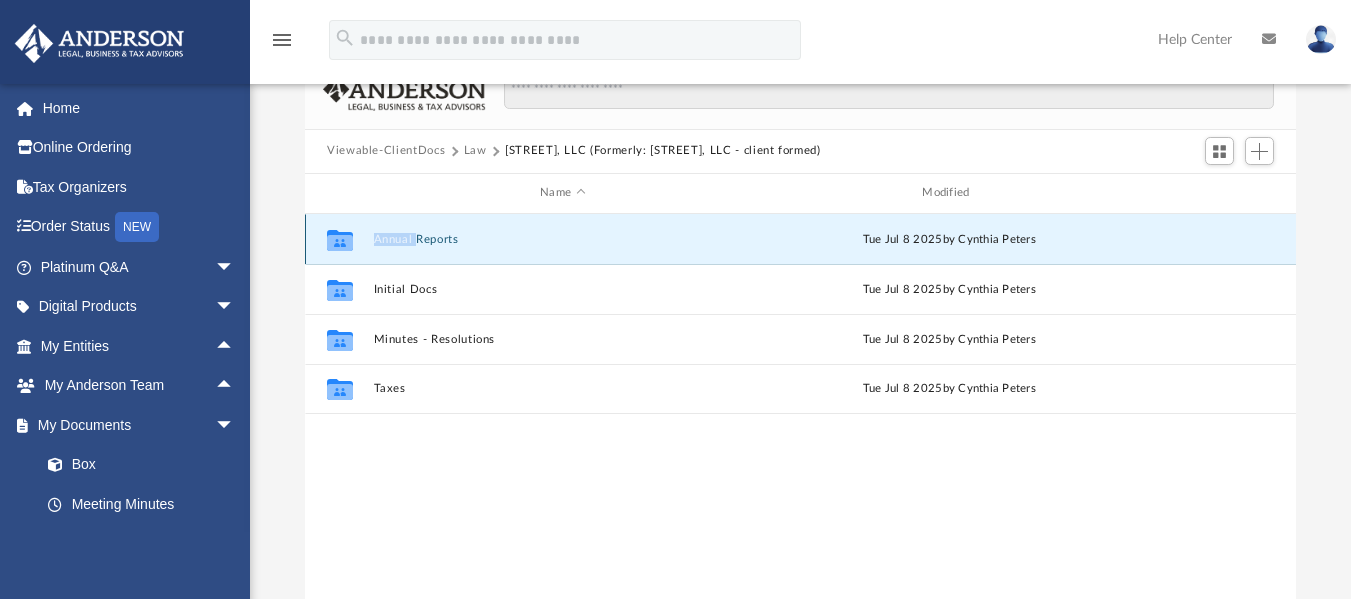 click 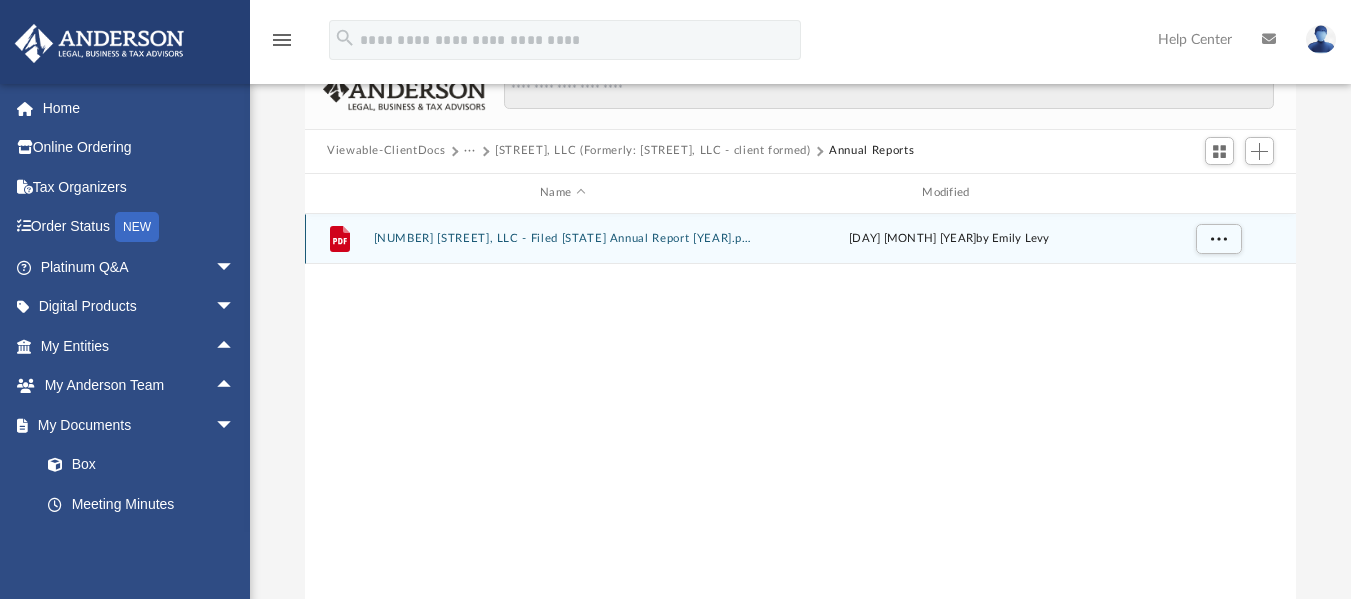 click on "2 Elmwood Park Drive, LLC - Filed NJ Annual Report 2025.pdf" at bounding box center [563, 238] 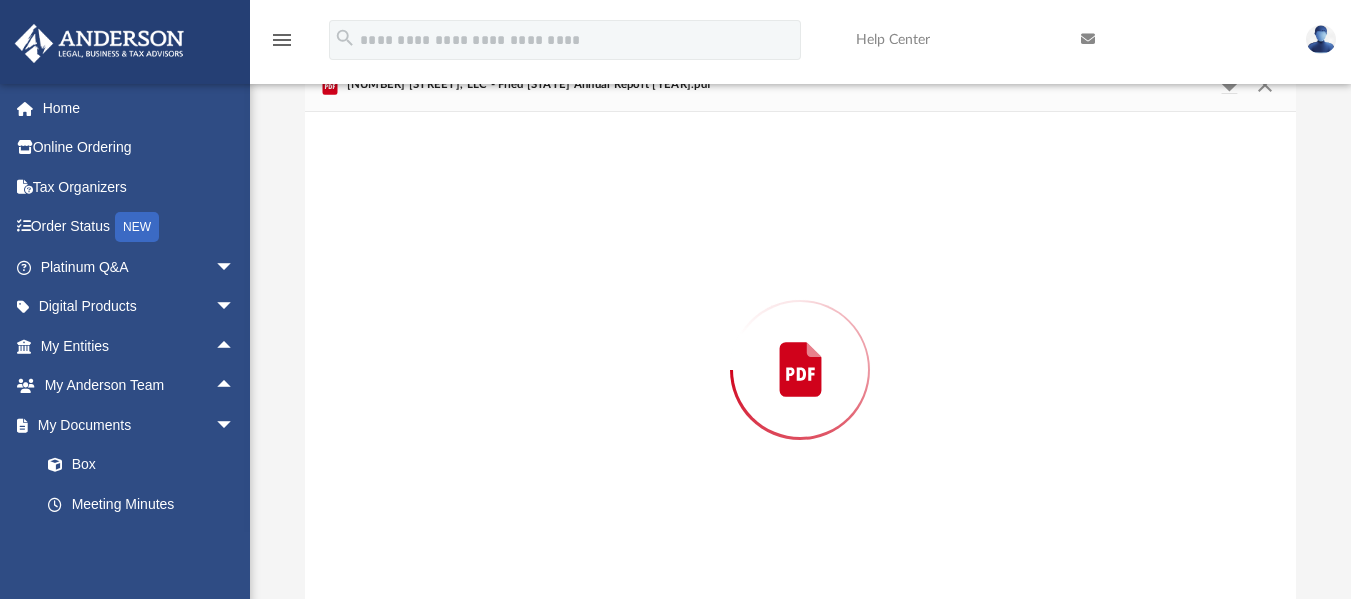 scroll, scrollTop: 191, scrollLeft: 0, axis: vertical 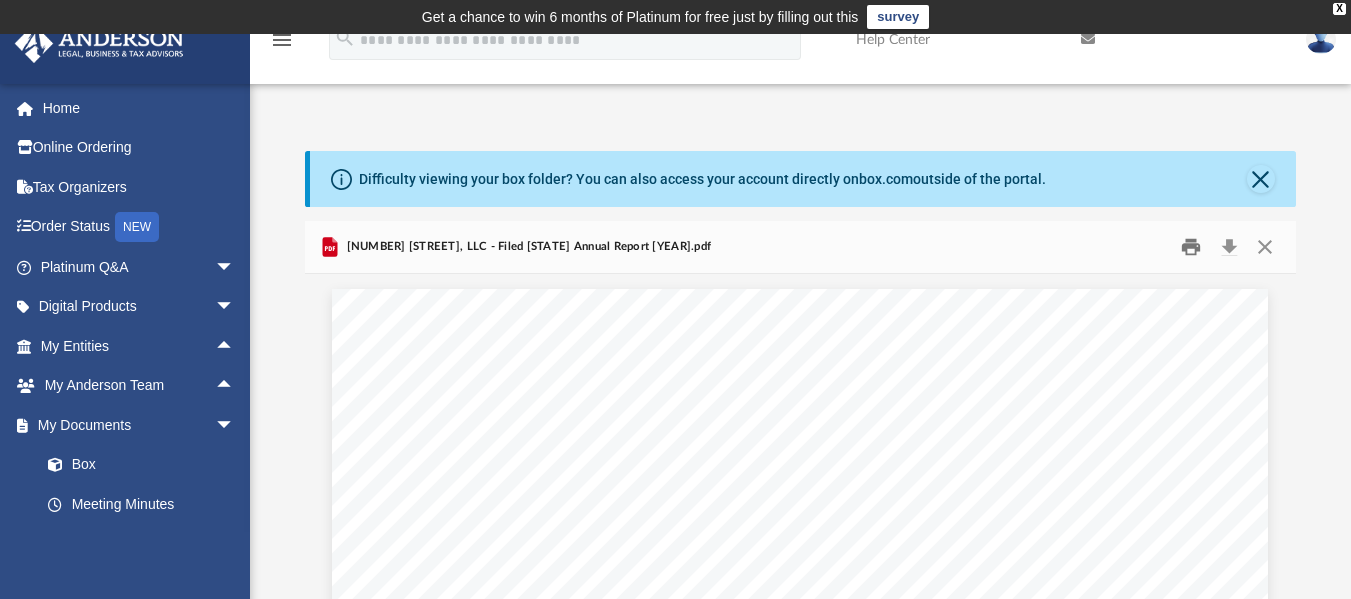 click at bounding box center (1192, 246) 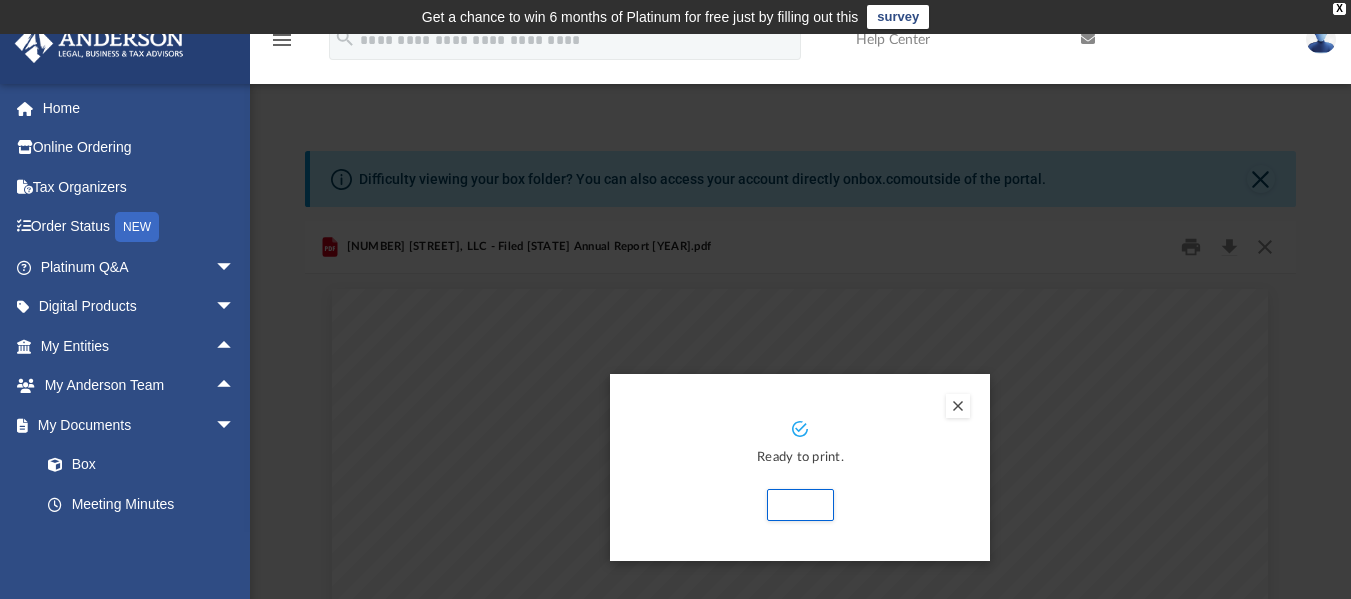 click at bounding box center [958, 406] 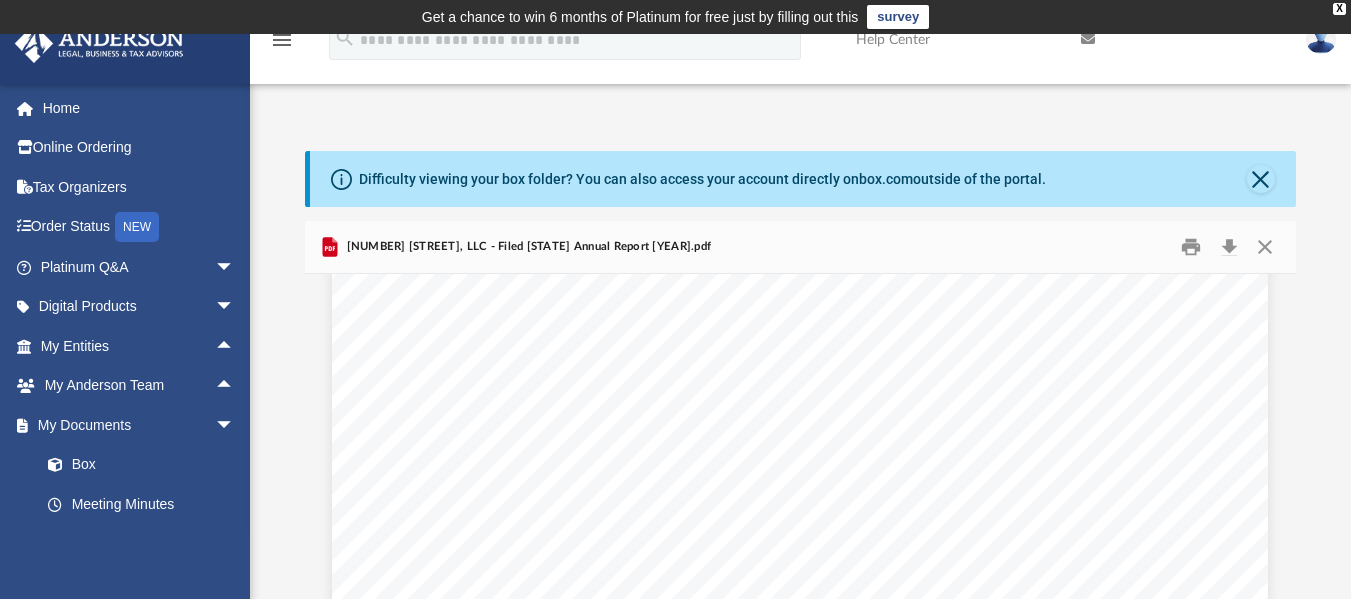 scroll, scrollTop: 278, scrollLeft: 0, axis: vertical 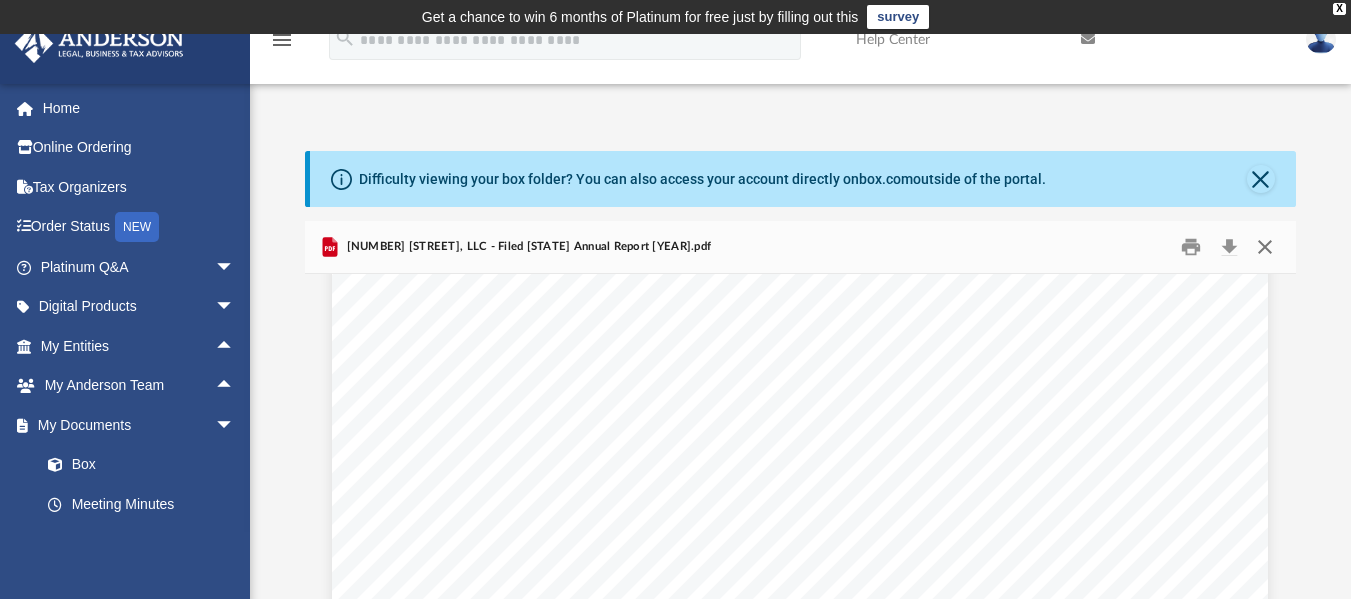 click at bounding box center [1265, 246] 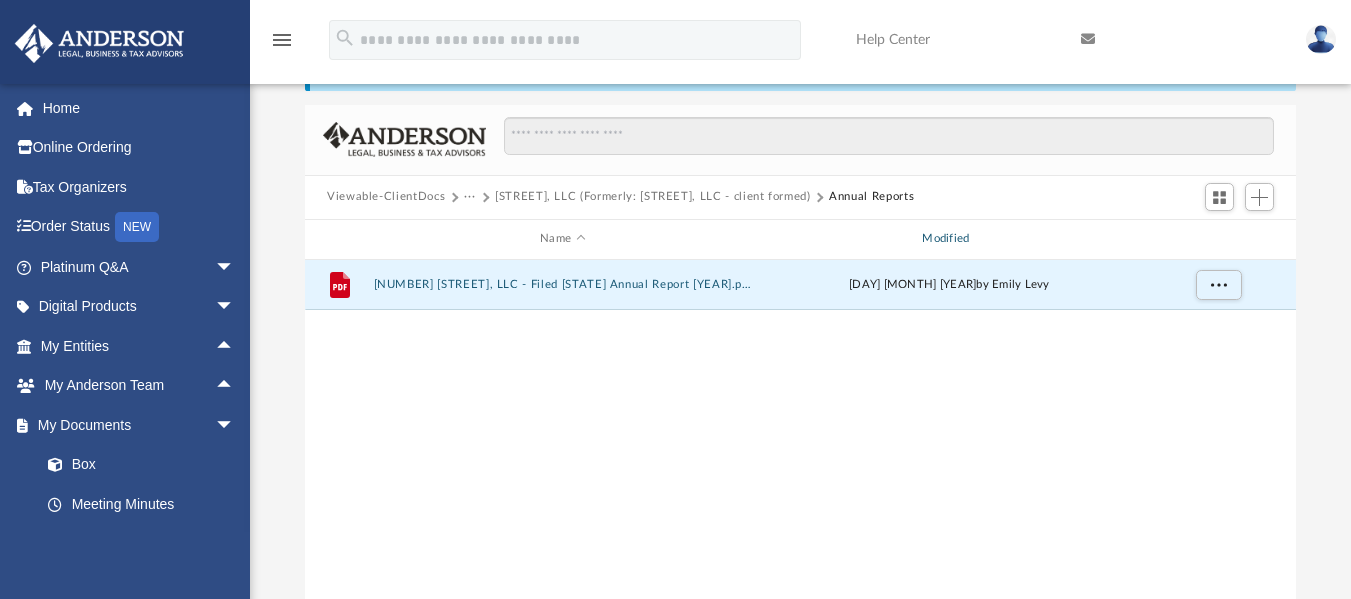 scroll, scrollTop: 0, scrollLeft: 0, axis: both 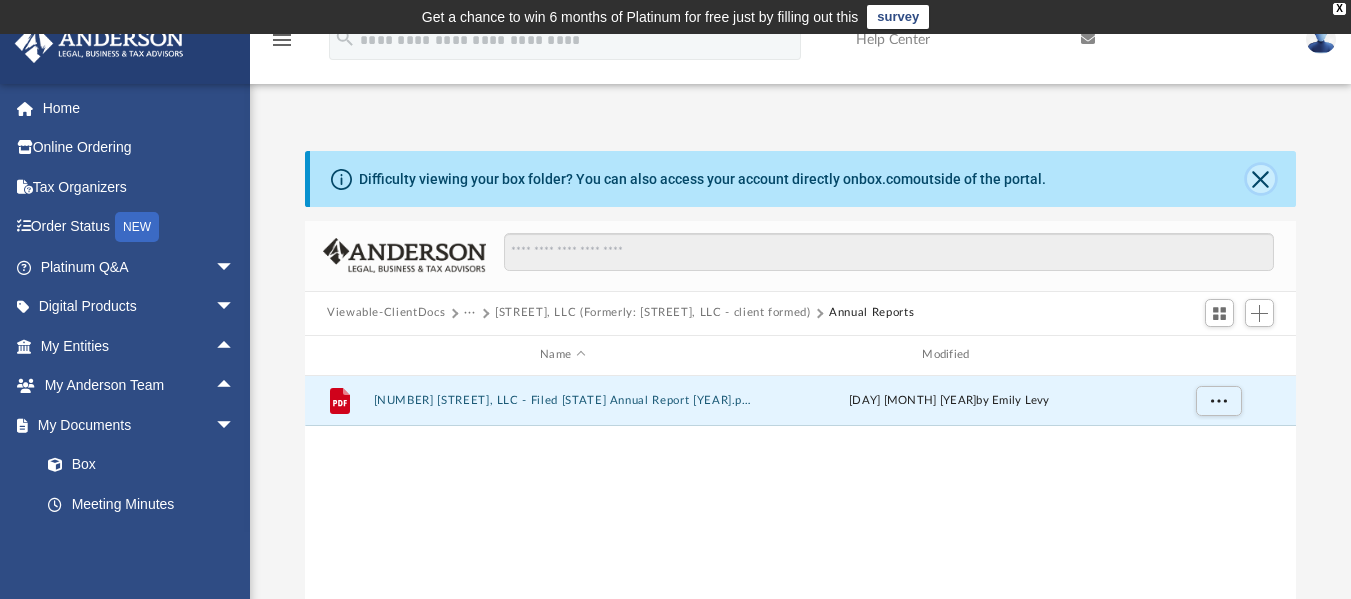 click 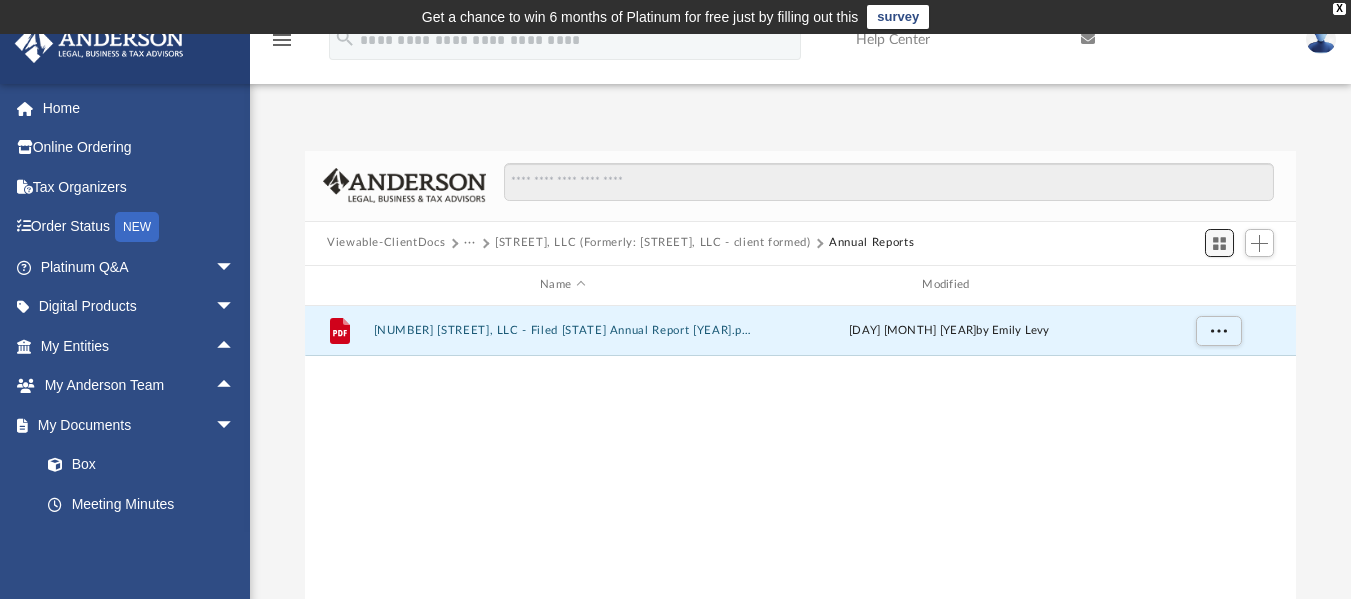 click at bounding box center (1219, 243) 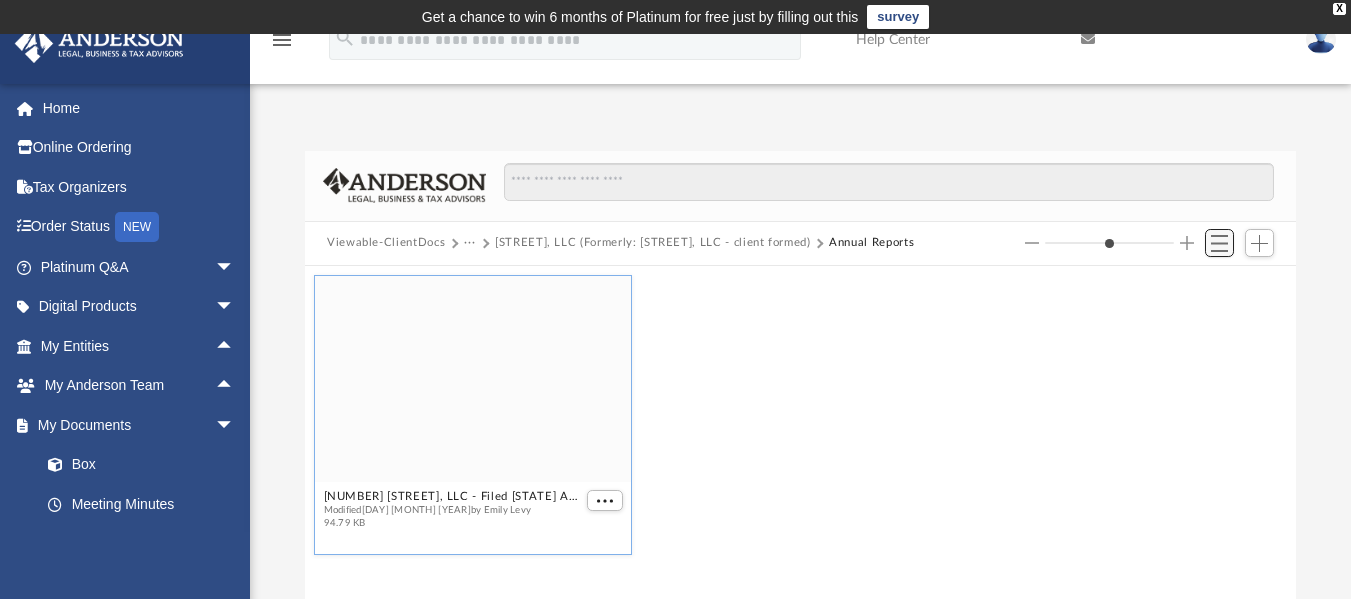 scroll, scrollTop: 16, scrollLeft: 16, axis: both 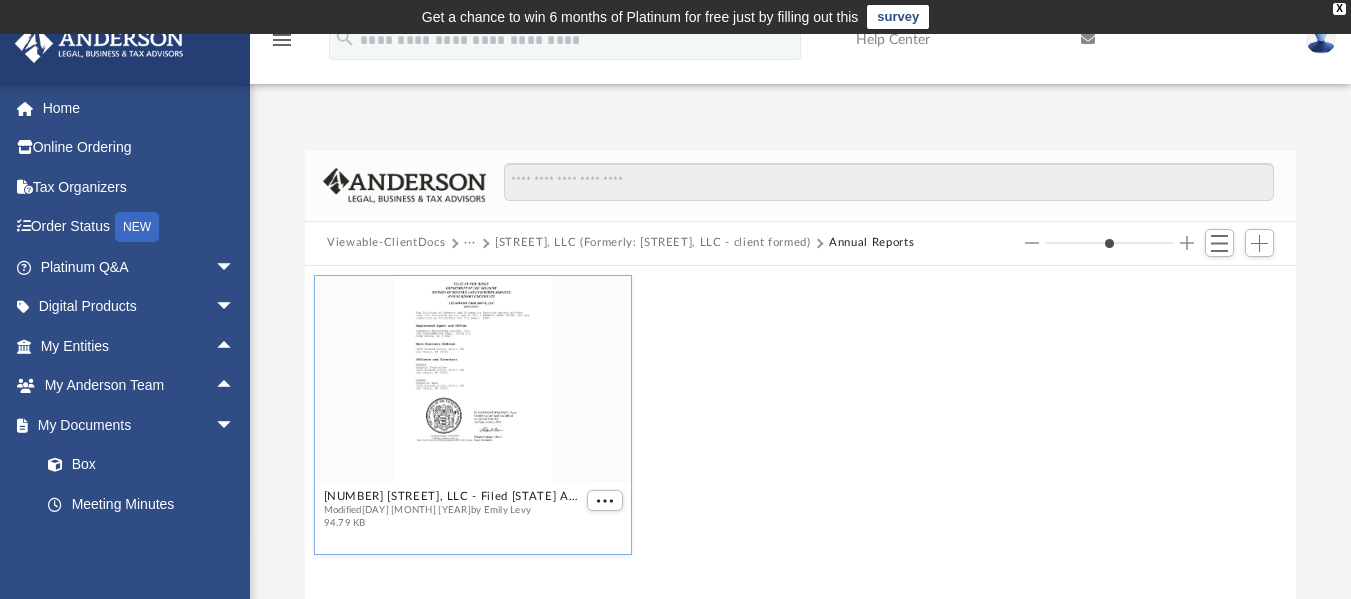 click on "Viewable-ClientDocs" at bounding box center [386, 243] 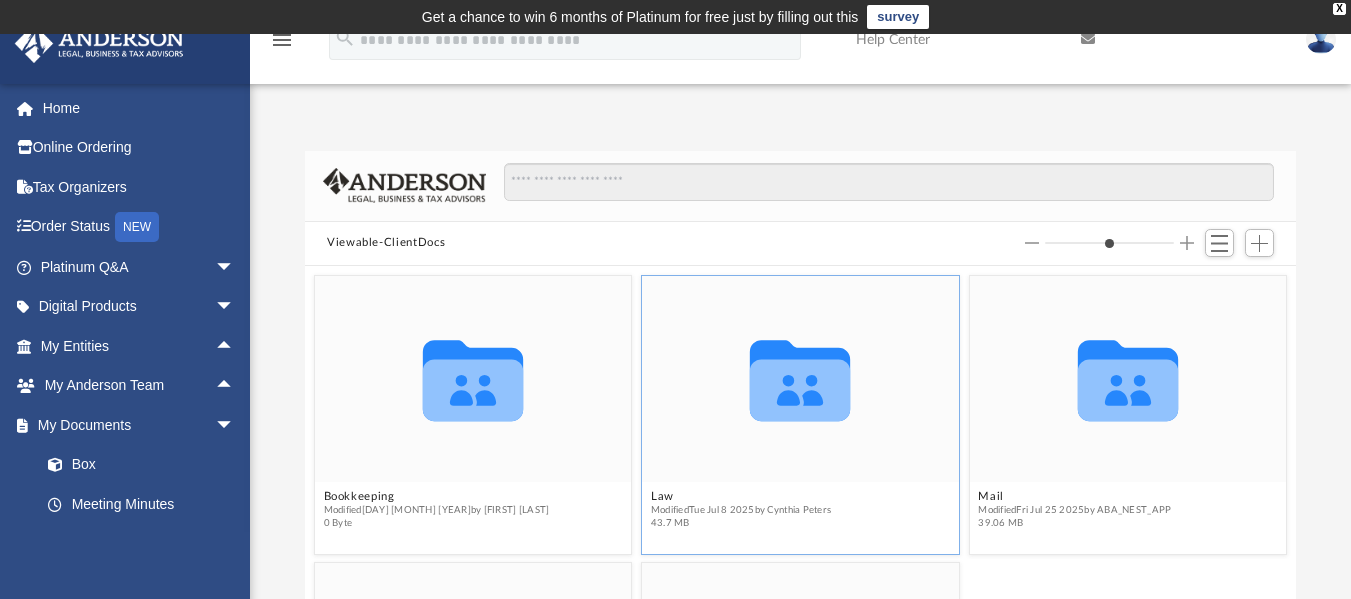 scroll, scrollTop: 130, scrollLeft: 0, axis: vertical 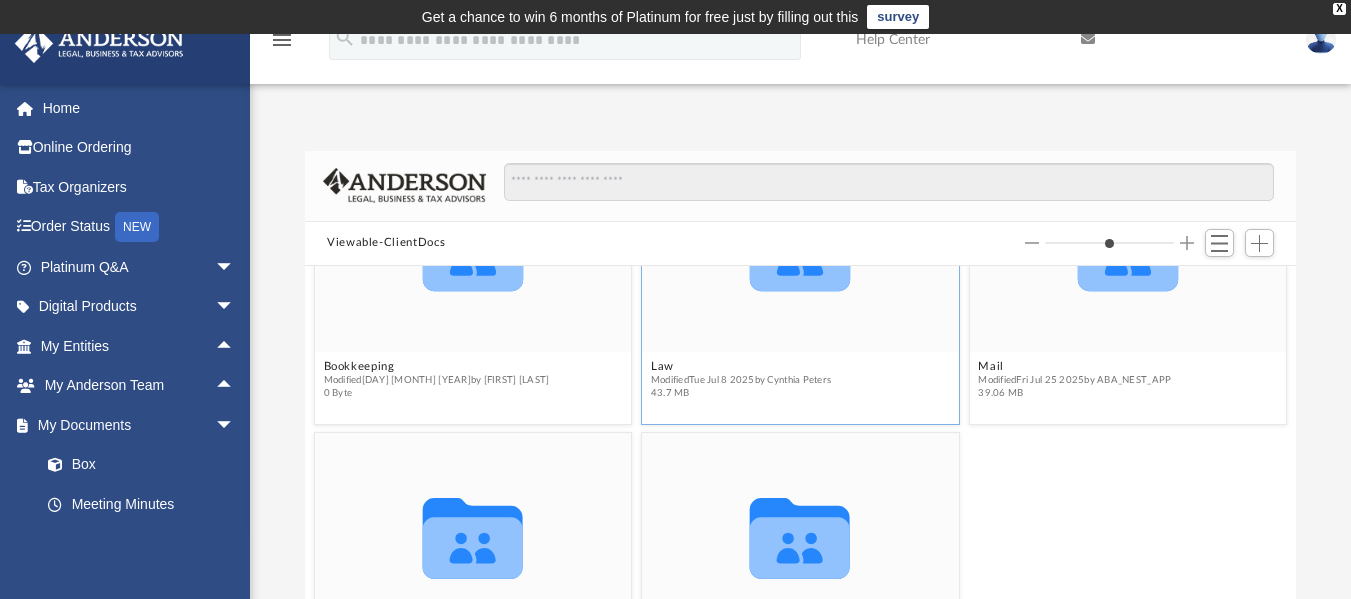 click on "Collaborated Folder" at bounding box center [800, 248] 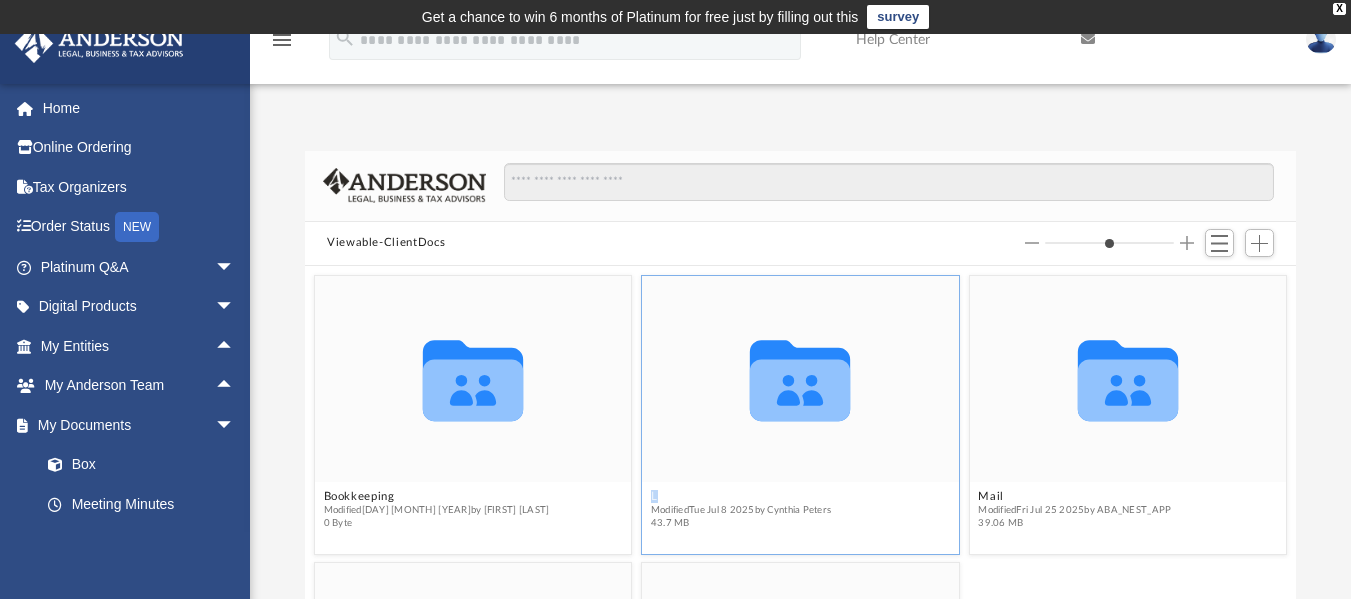 drag, startPoint x: 786, startPoint y: 280, endPoint x: 654, endPoint y: 499, distance: 255.70491 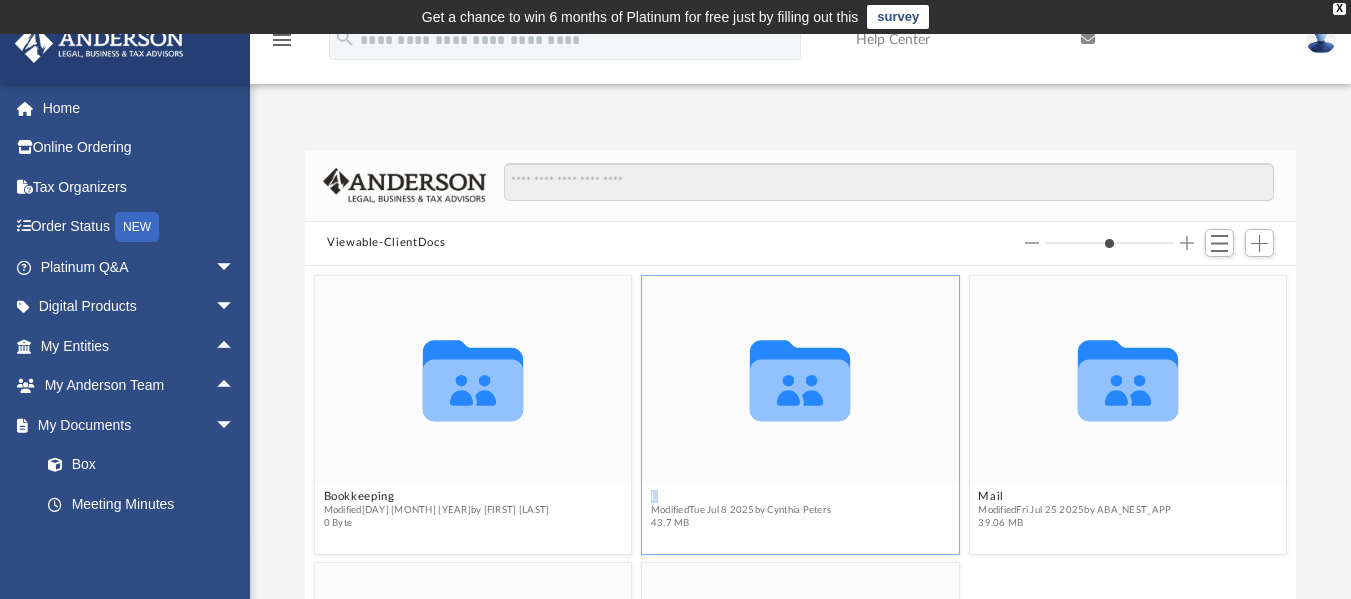 click on "Collaborated Folder Law Modified  Tue Jul 8 2025  by Cynthia Peters 43.7 MB" at bounding box center [800, 405] 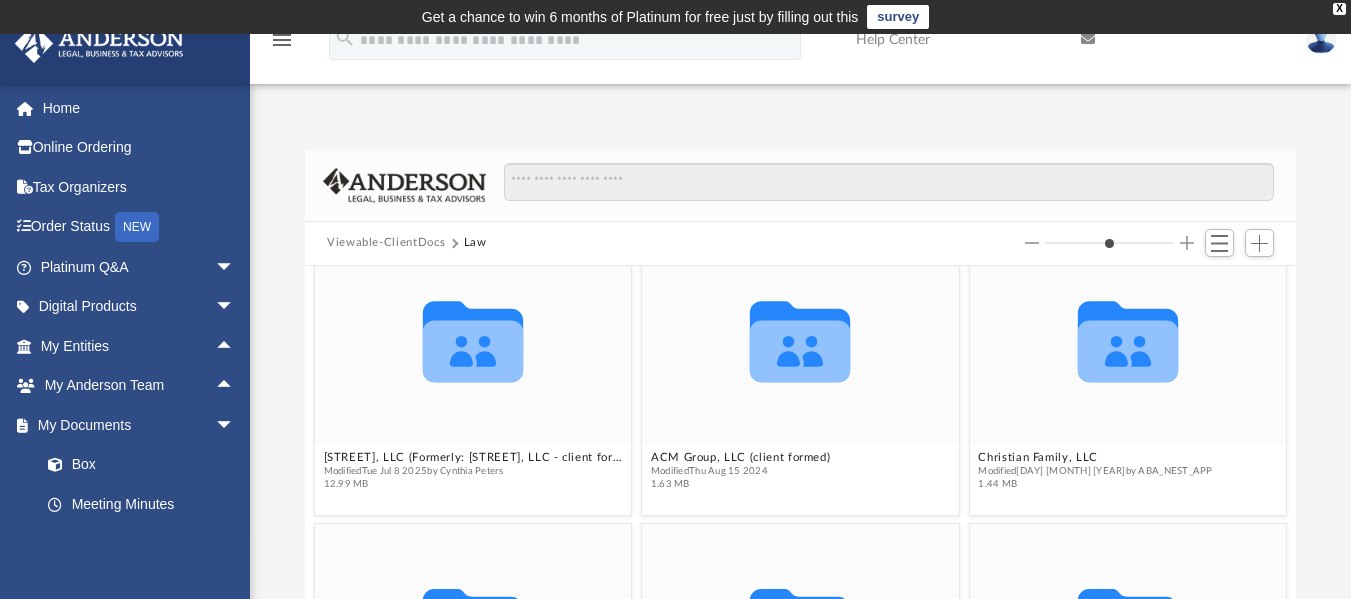 scroll, scrollTop: 35, scrollLeft: 0, axis: vertical 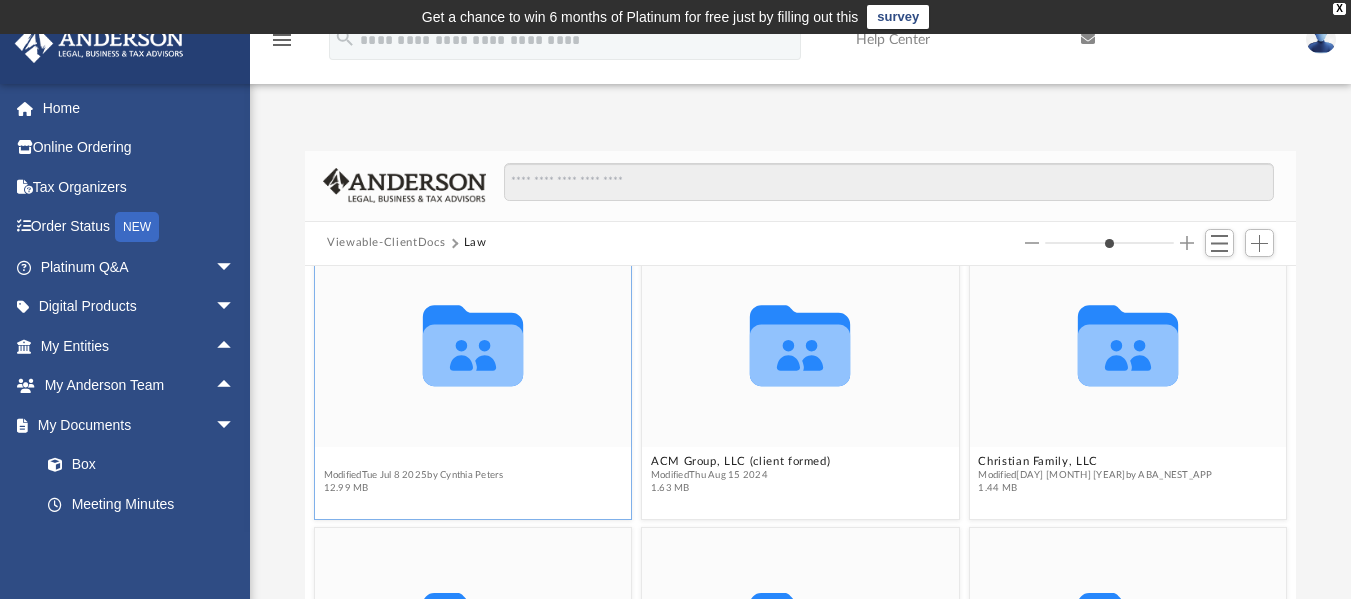 click on "2 [STREET] [CITY], LLC (Formerly: [STREET] [CITY], LLC - client formed)" at bounding box center [473, 461] 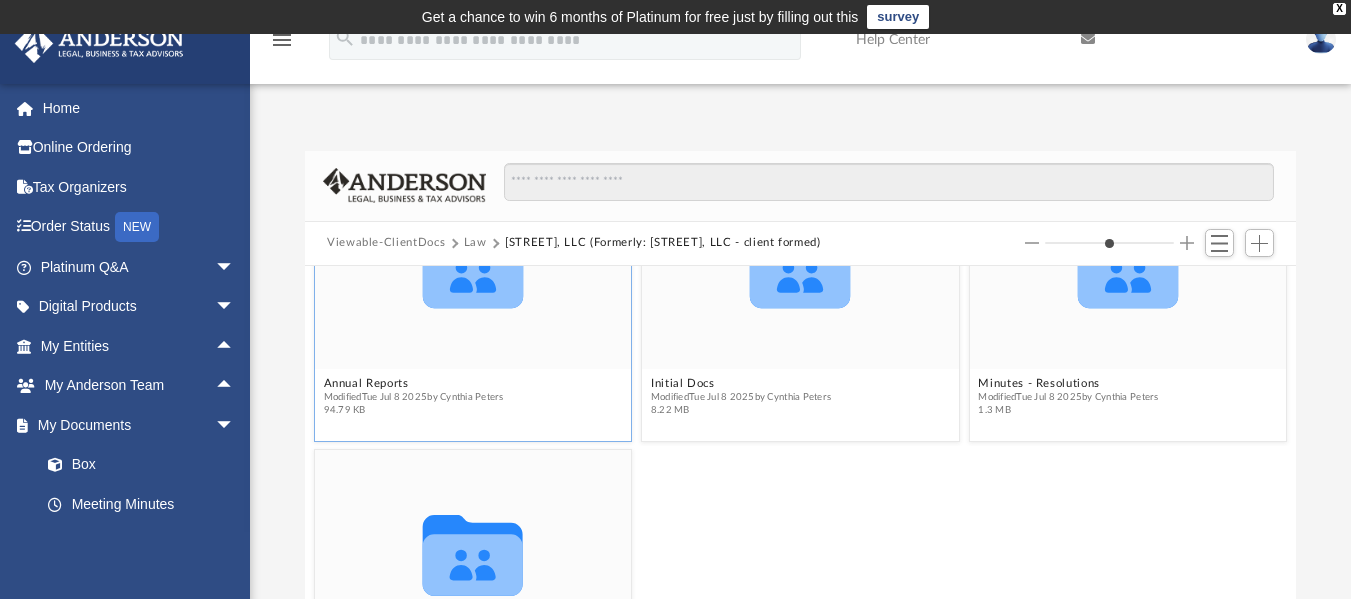 scroll, scrollTop: 130, scrollLeft: 0, axis: vertical 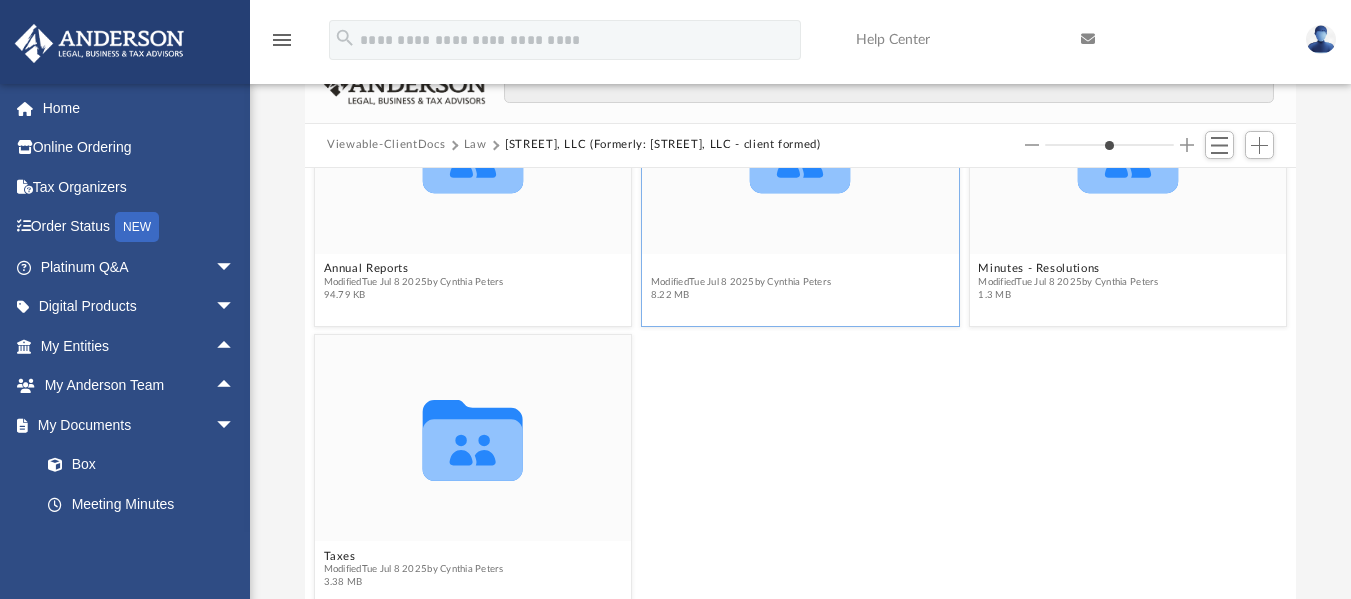 click on "Initial Docs" at bounding box center [741, 268] 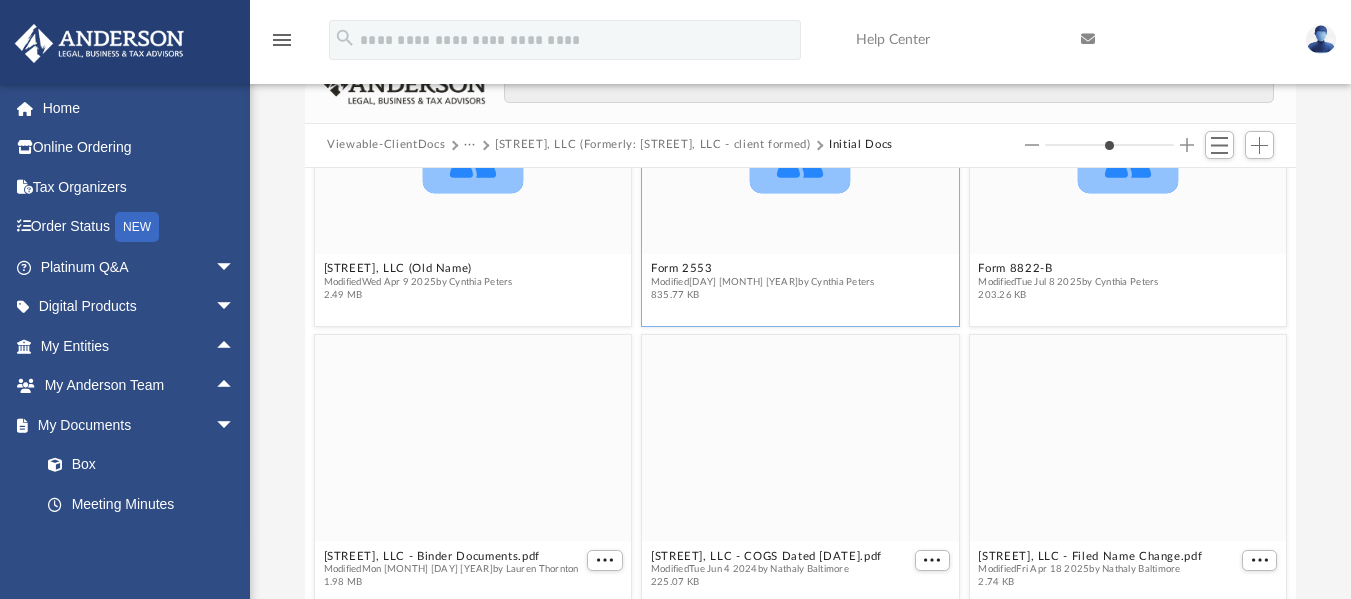 scroll, scrollTop: 0, scrollLeft: 0, axis: both 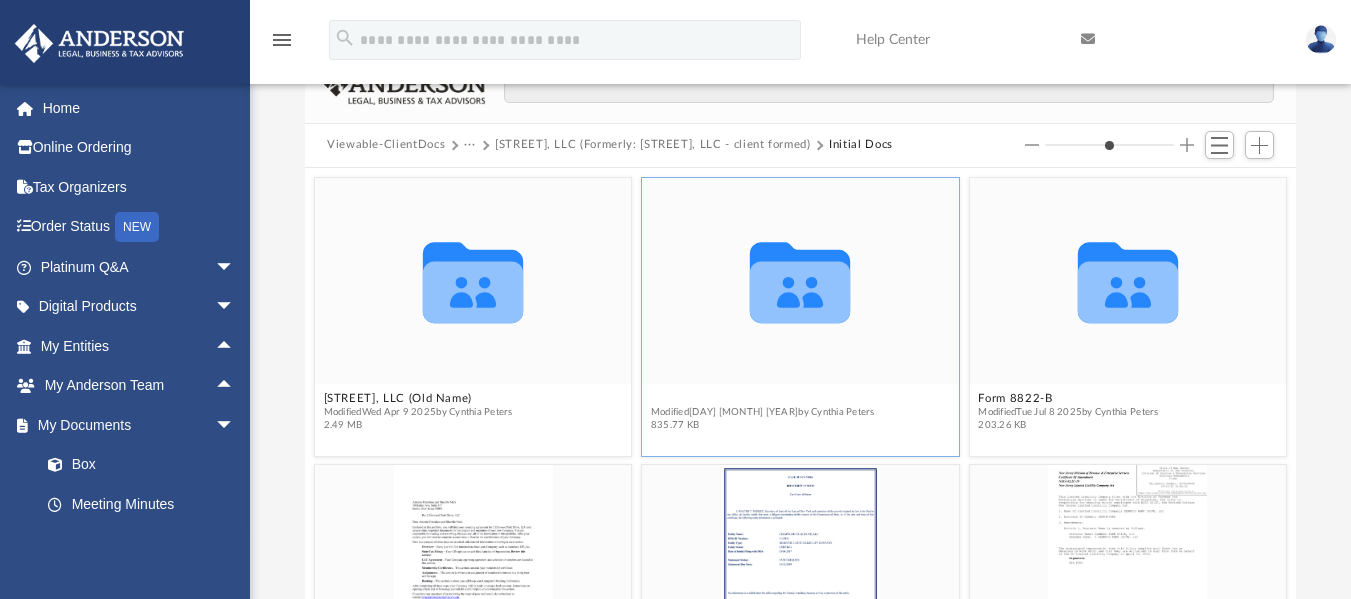 click on "Form 2553" at bounding box center [763, 398] 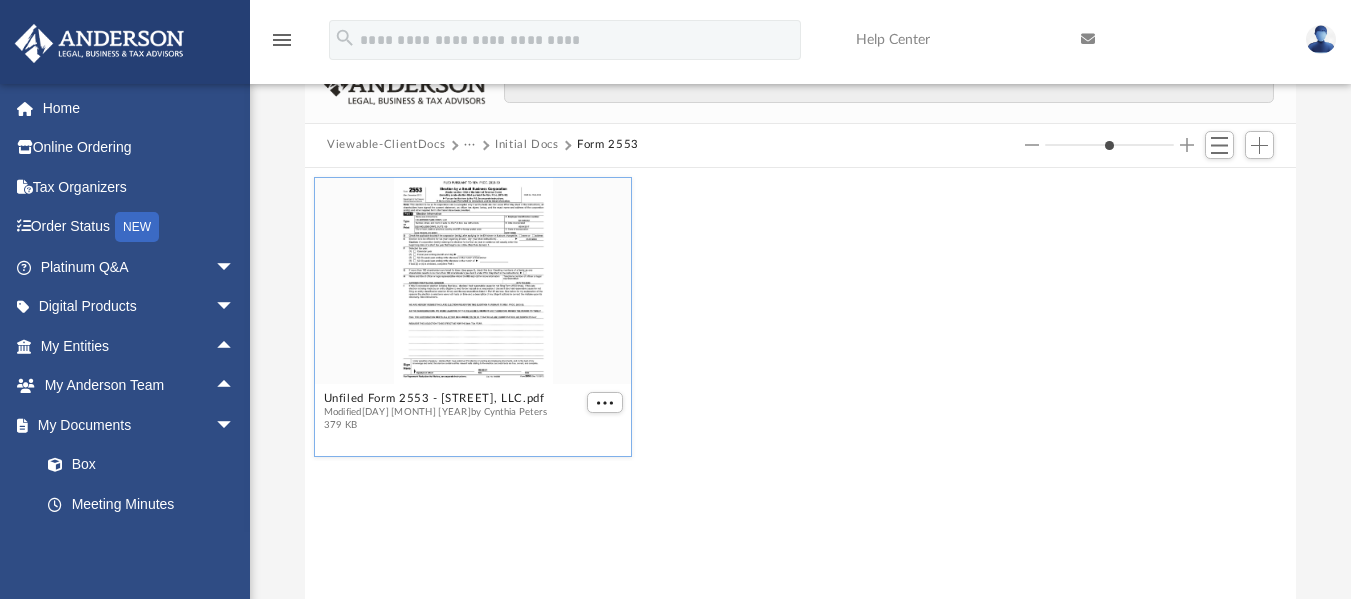 click at bounding box center (473, 280) 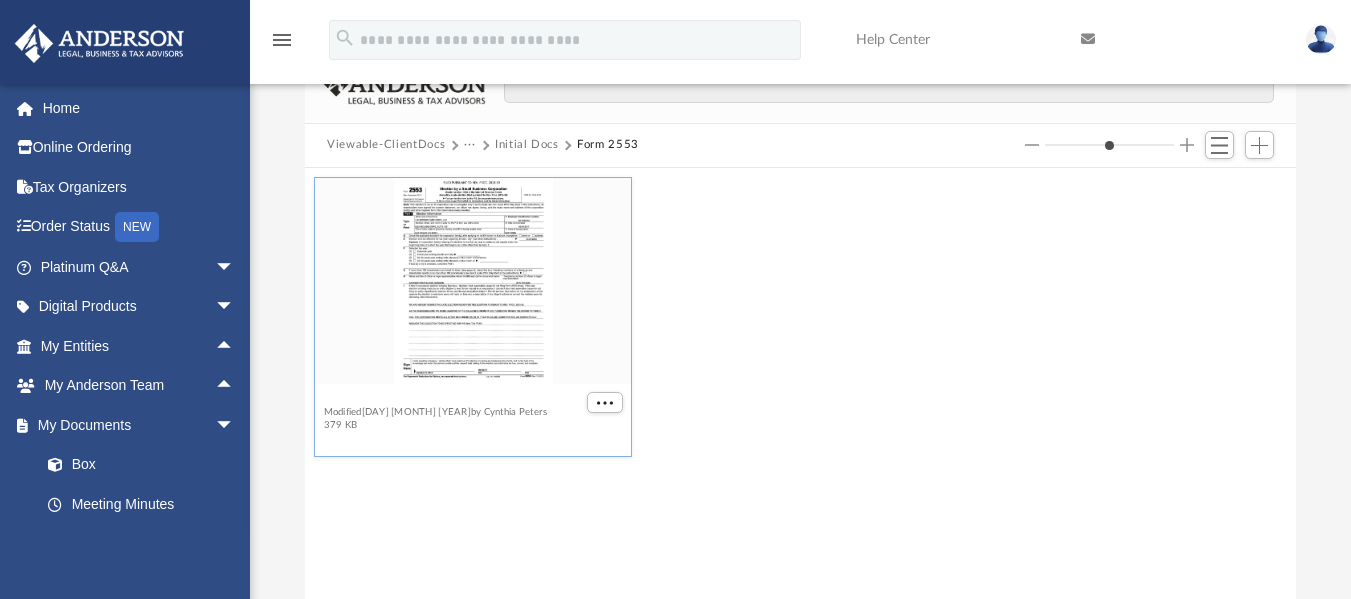 click on "Unfiled Form 2553 - Elmwood Park Drive, LLC.pdf" at bounding box center [436, 398] 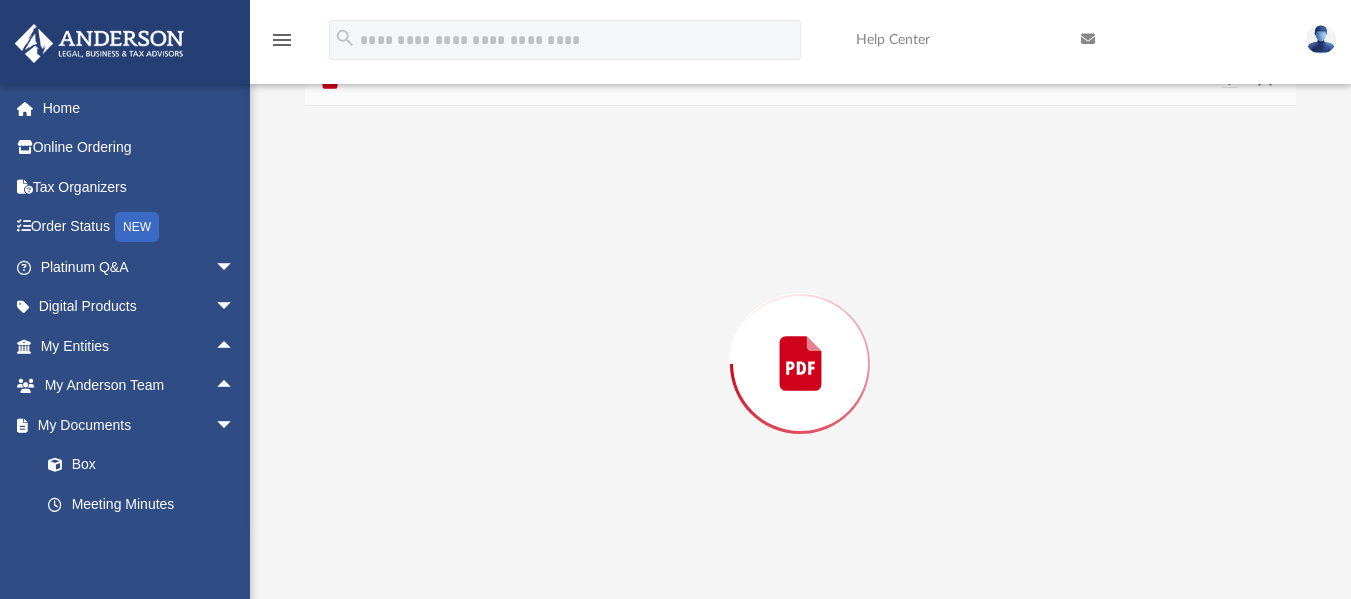 scroll, scrollTop: 121, scrollLeft: 0, axis: vertical 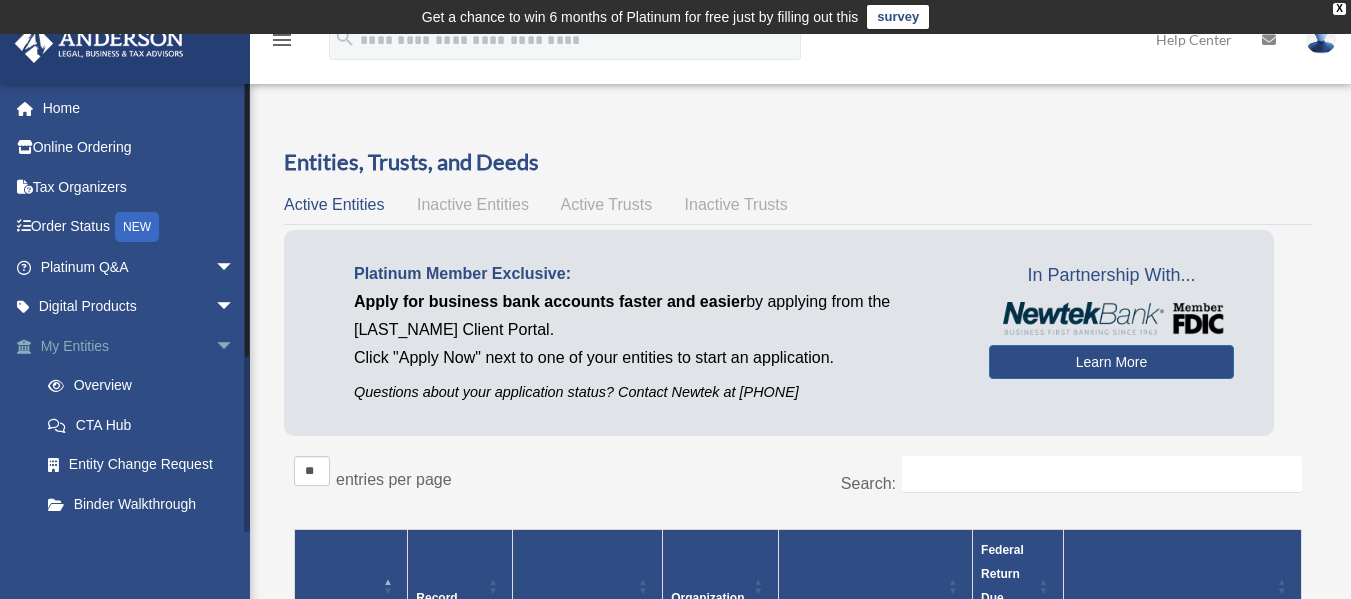 click on "arrow_drop_down" at bounding box center [235, 346] 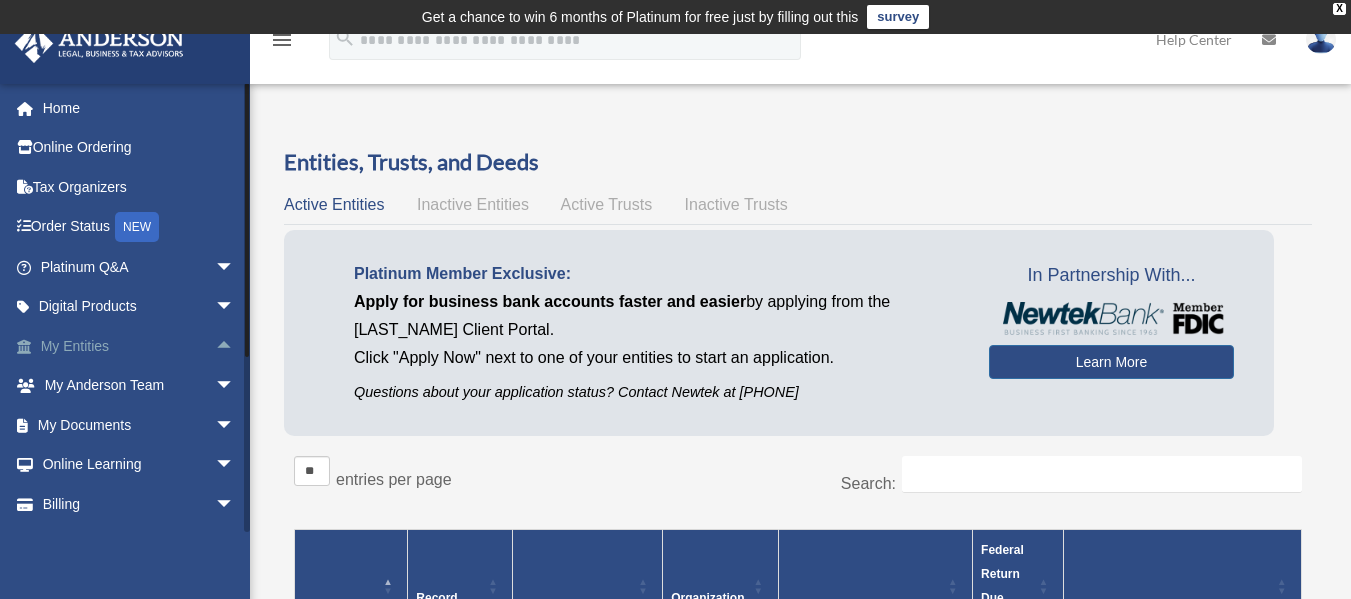 click on "arrow_drop_up" at bounding box center (235, 346) 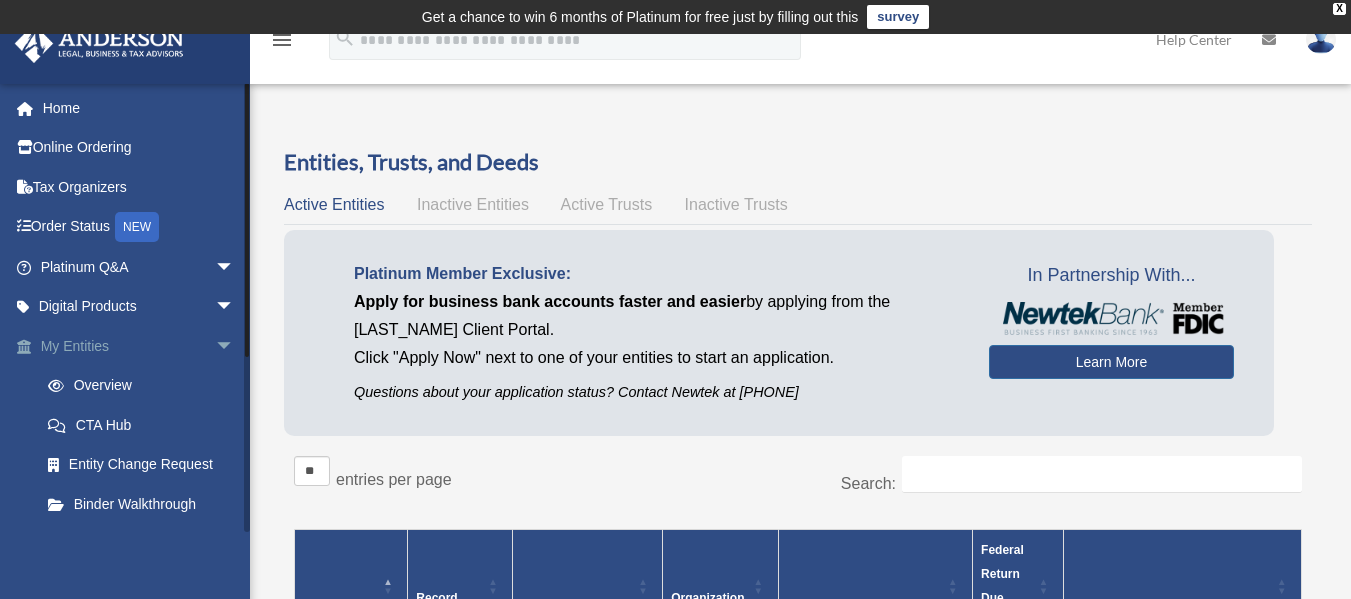 click on "arrow_drop_down" at bounding box center (235, 346) 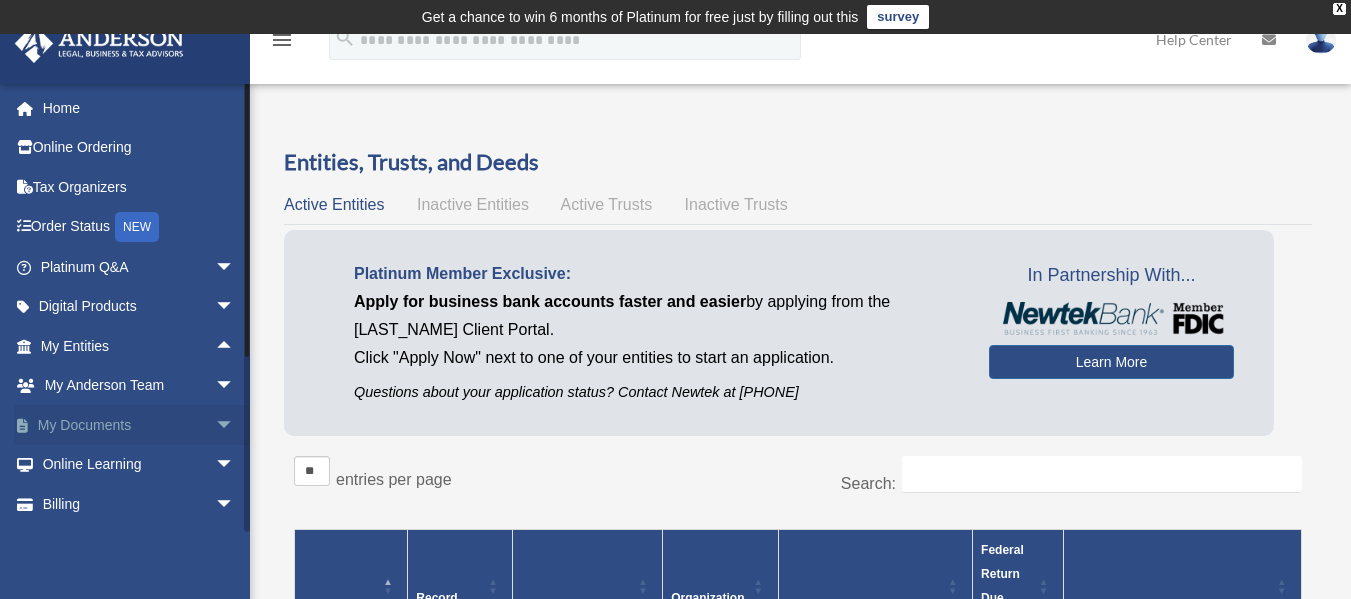 click on "arrow_drop_down" at bounding box center (235, 425) 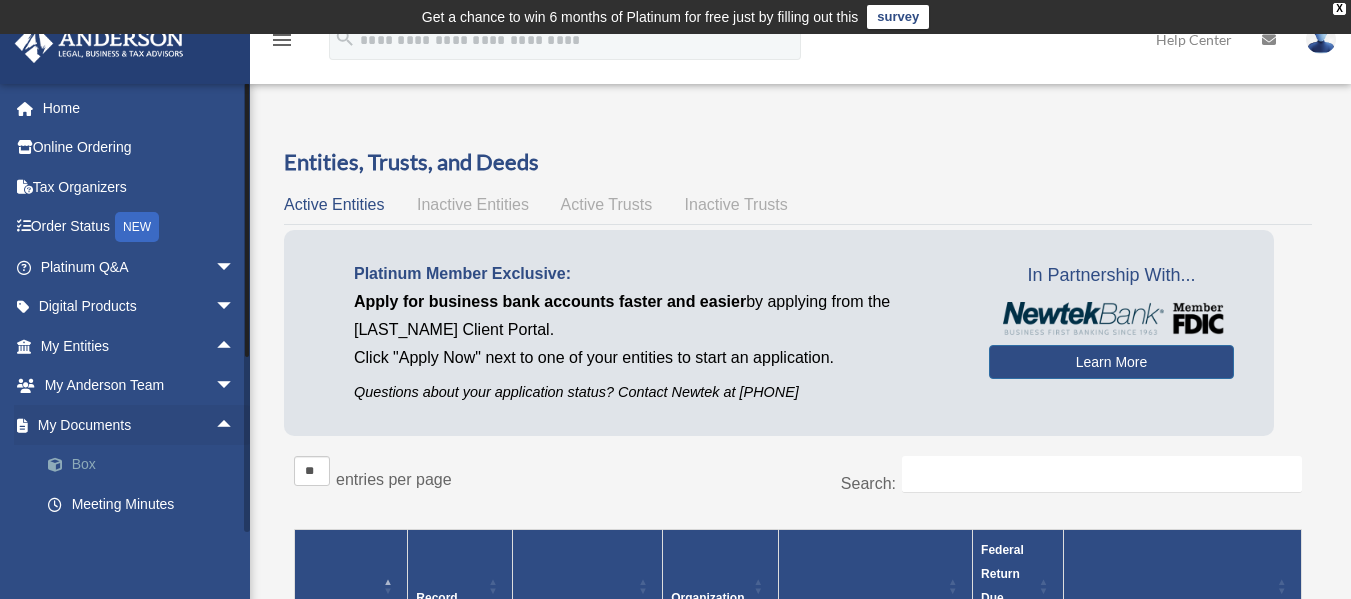 click on "Box" at bounding box center (146, 465) 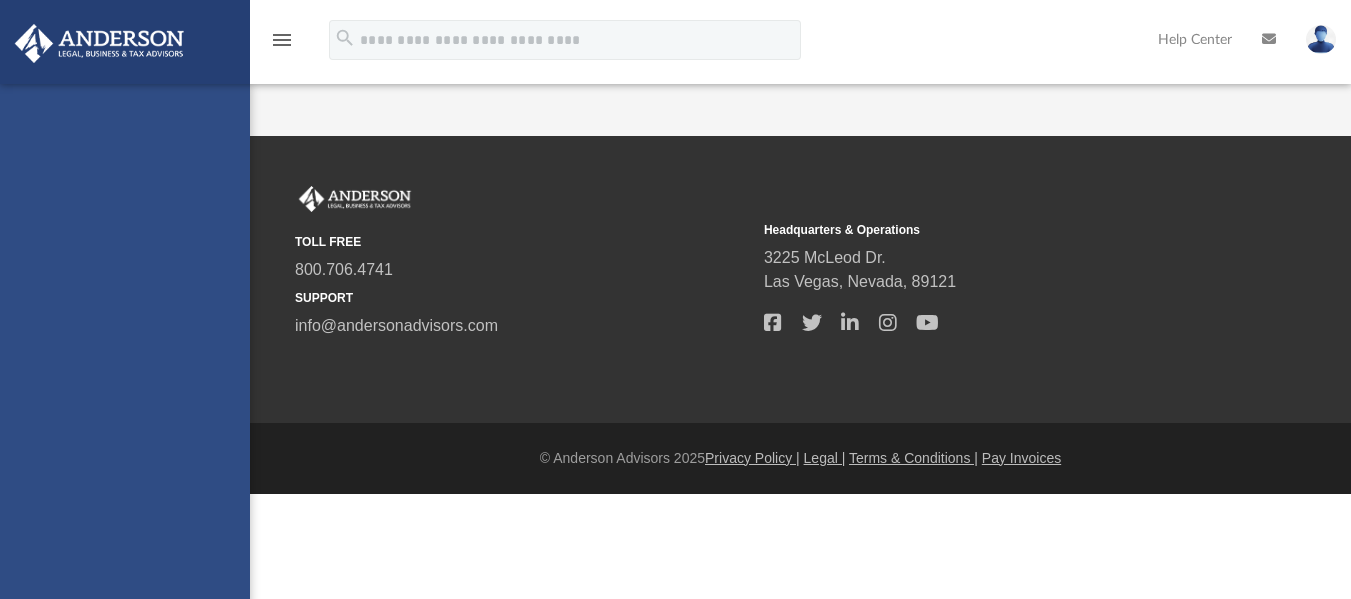 scroll, scrollTop: 0, scrollLeft: 0, axis: both 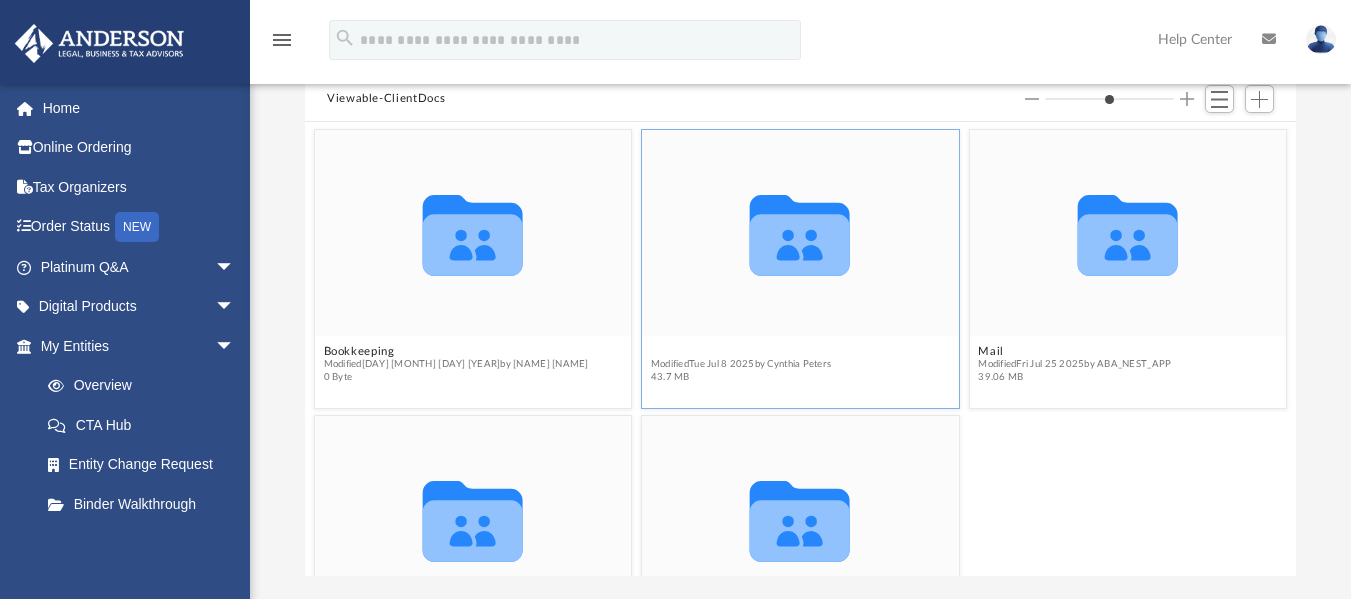 click on "Law" at bounding box center (741, 350) 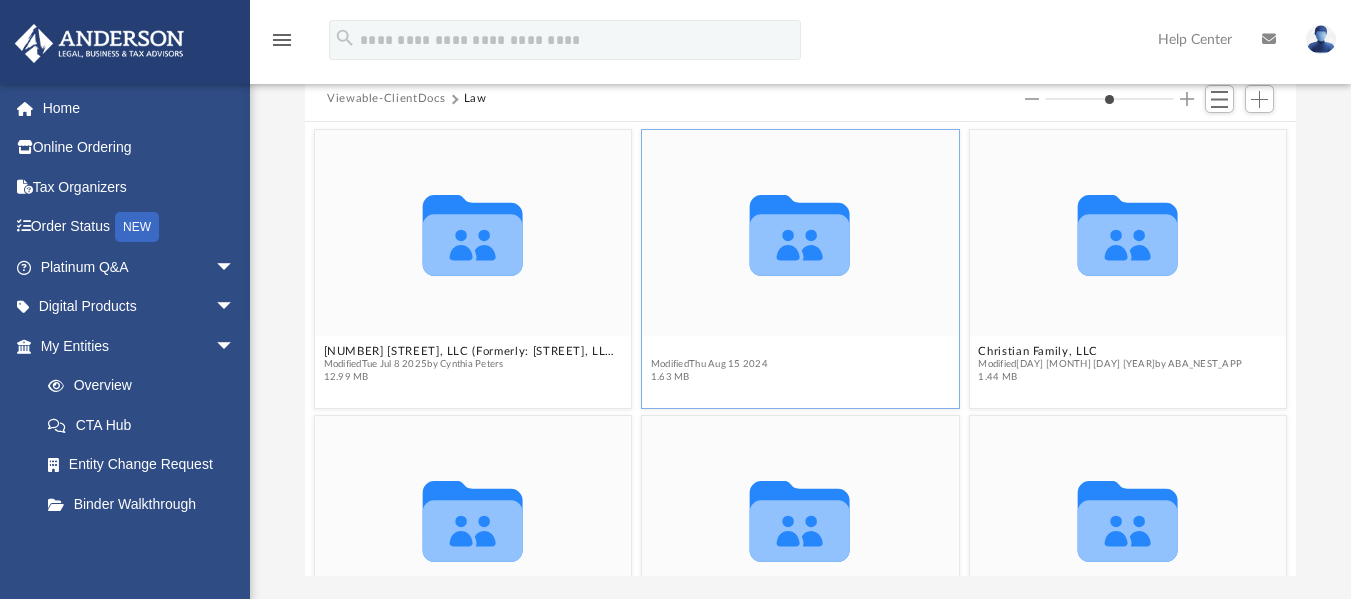 click on "ACM Group, LLC  (client formed)" at bounding box center (741, 350) 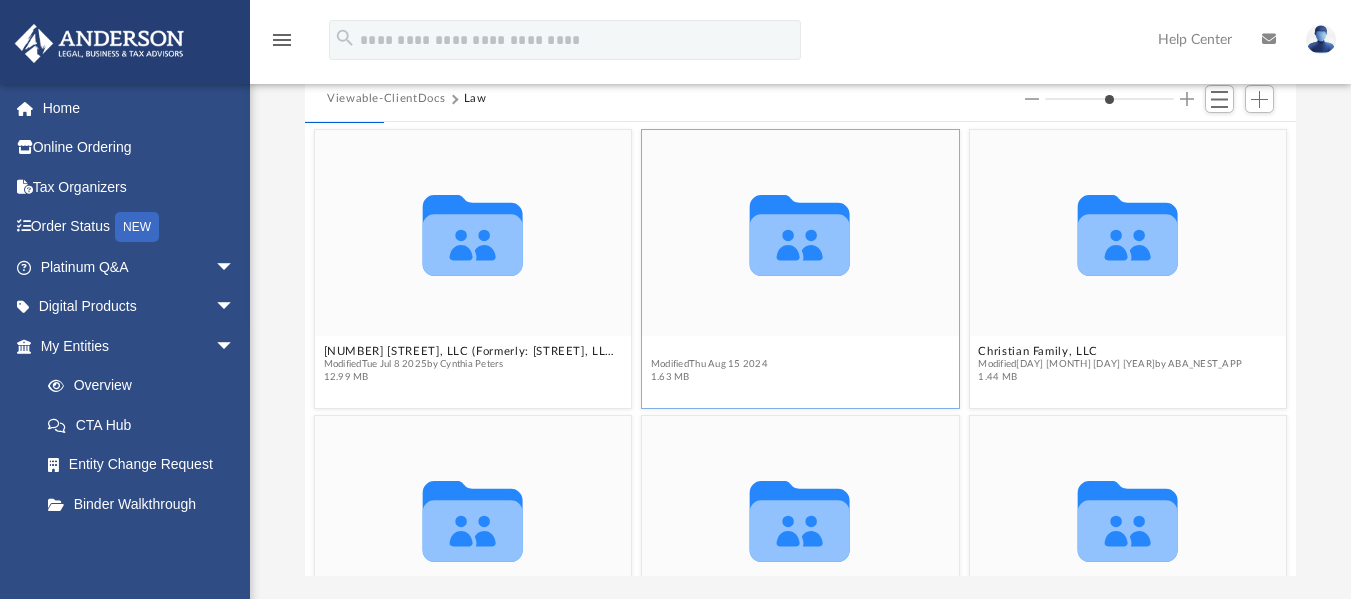 click on "ACM Group, LLC  (client formed)" at bounding box center (741, 350) 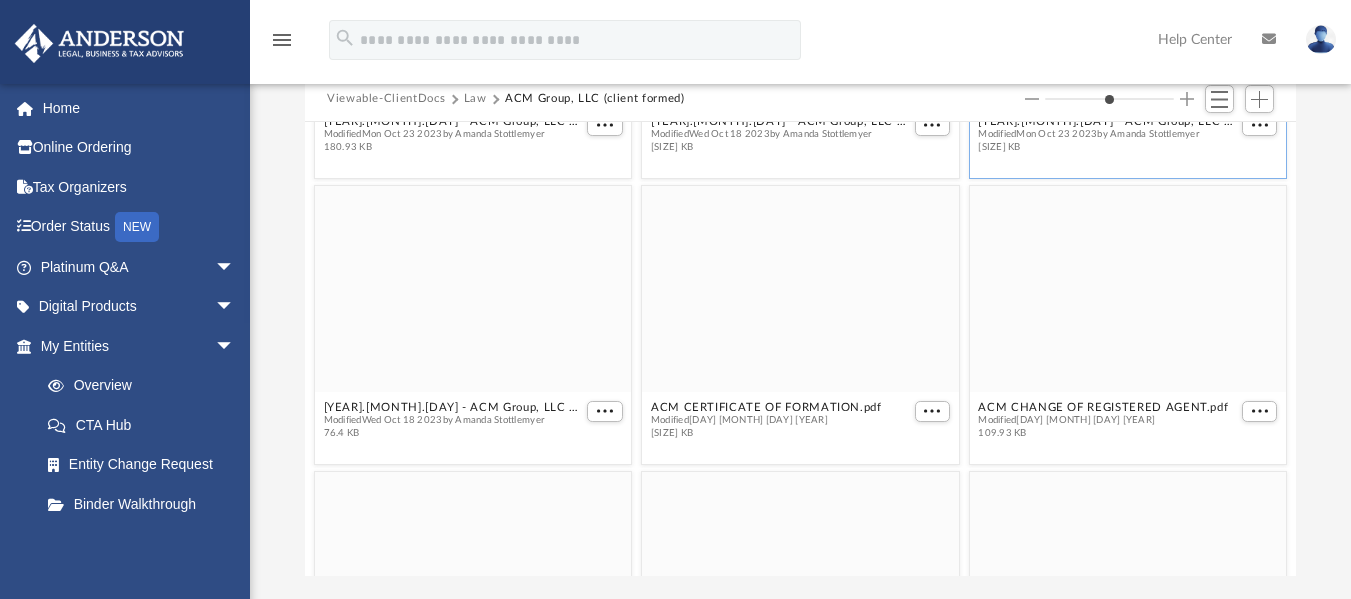 scroll, scrollTop: 231, scrollLeft: 0, axis: vertical 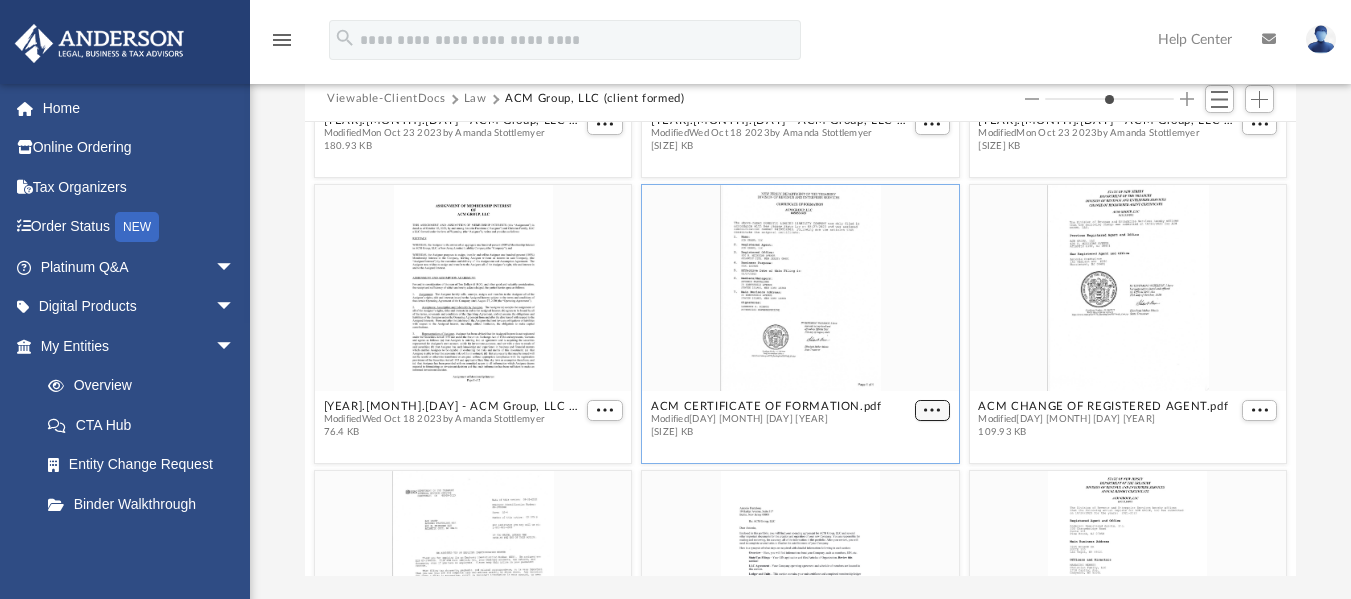 click at bounding box center (932, 410) 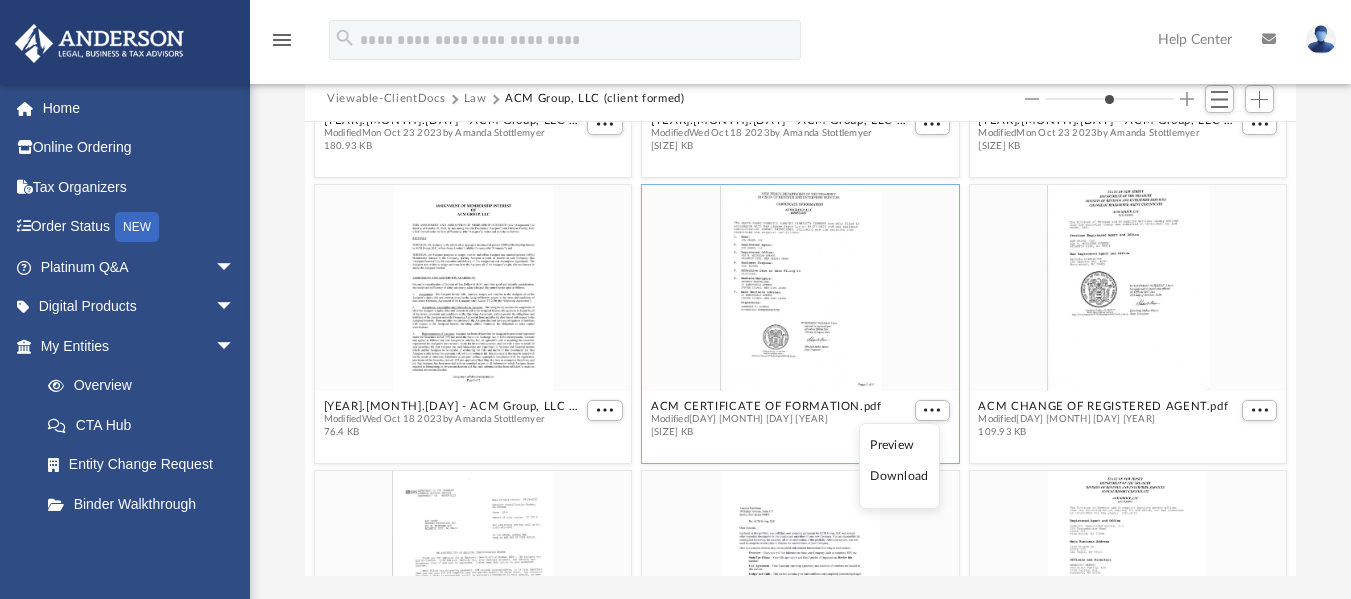 click on "Preview" at bounding box center (899, 445) 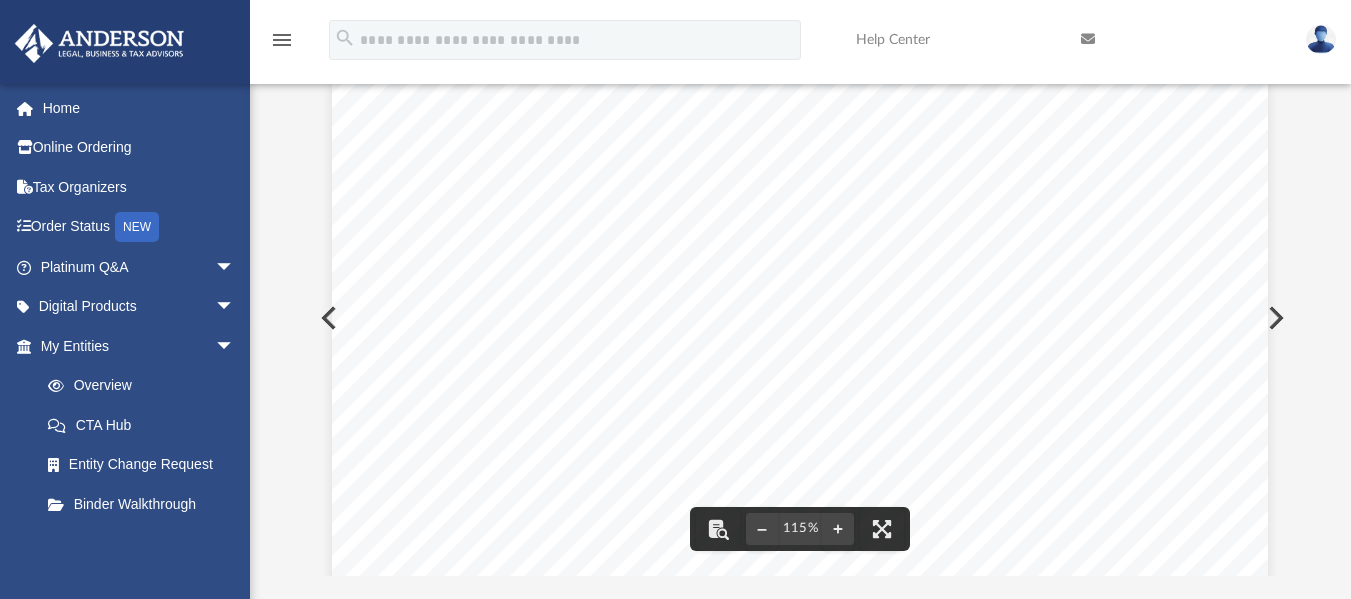 click at bounding box center (800, 674) 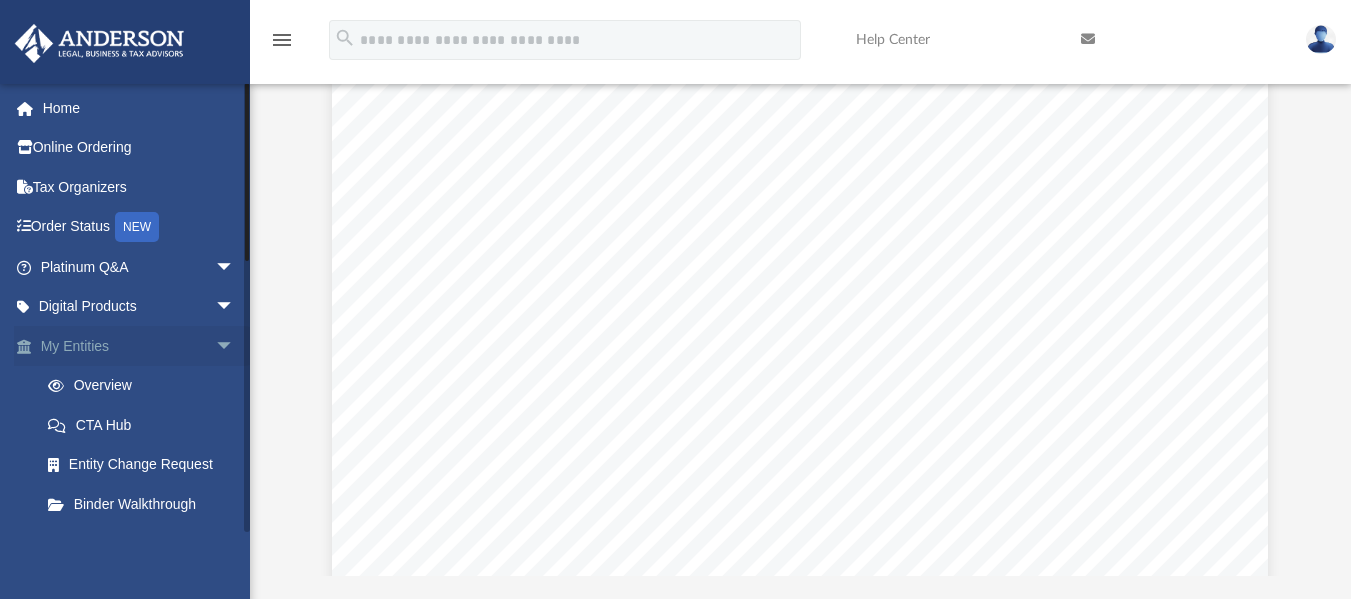 click on "arrow_drop_down" at bounding box center [235, 346] 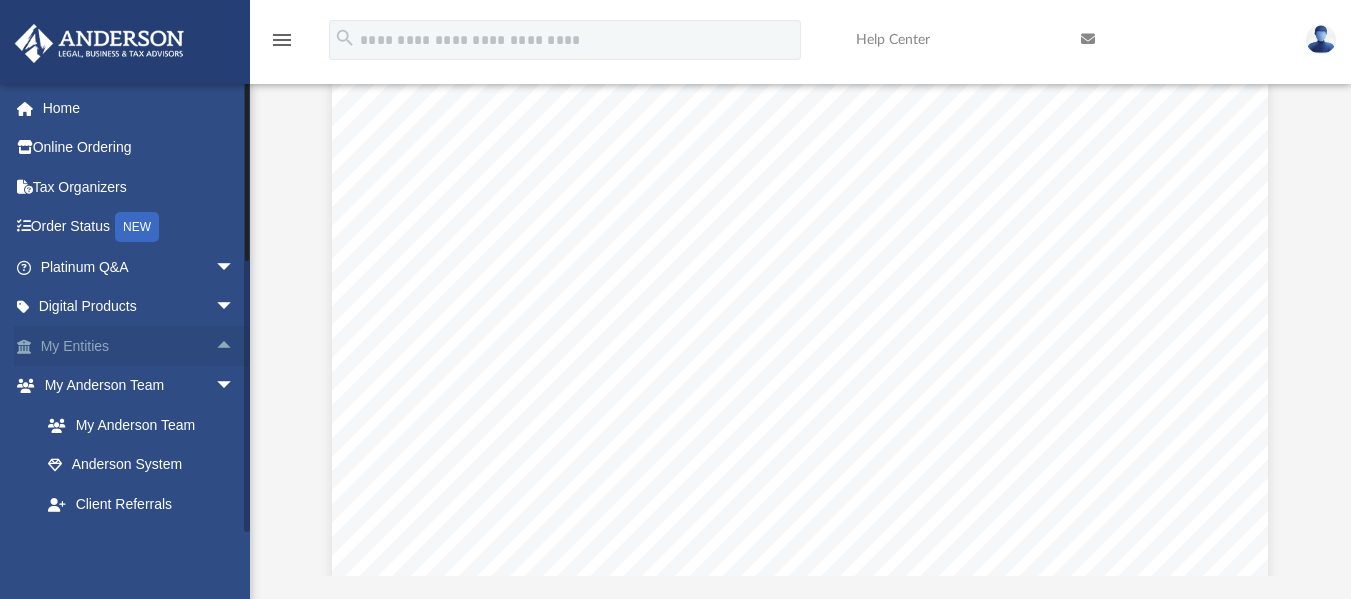 click on "arrow_drop_up" at bounding box center [235, 346] 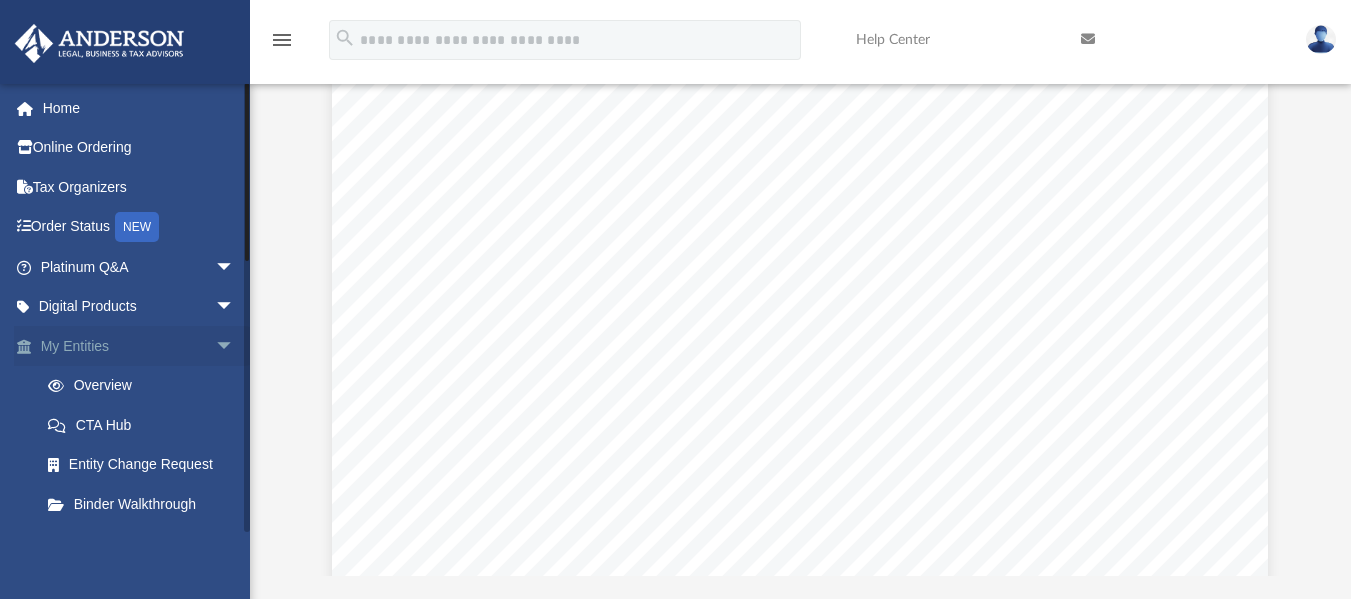 click on "arrow_drop_down" at bounding box center [235, 346] 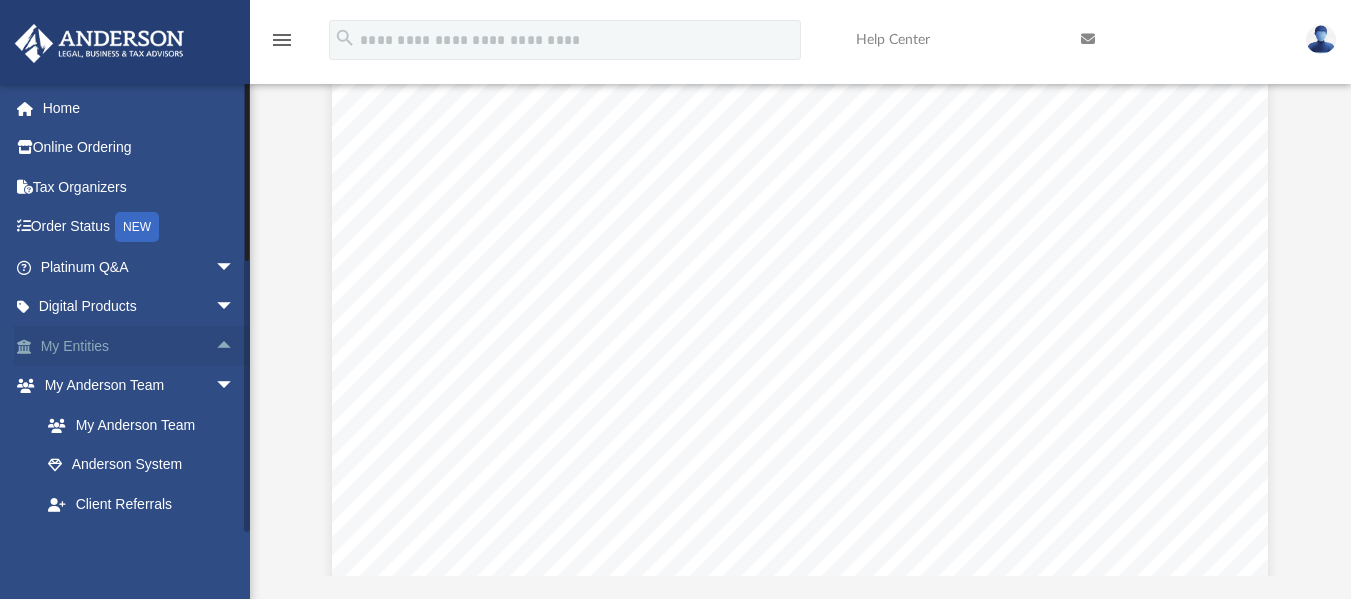 click on "arrow_drop_up" at bounding box center (235, 346) 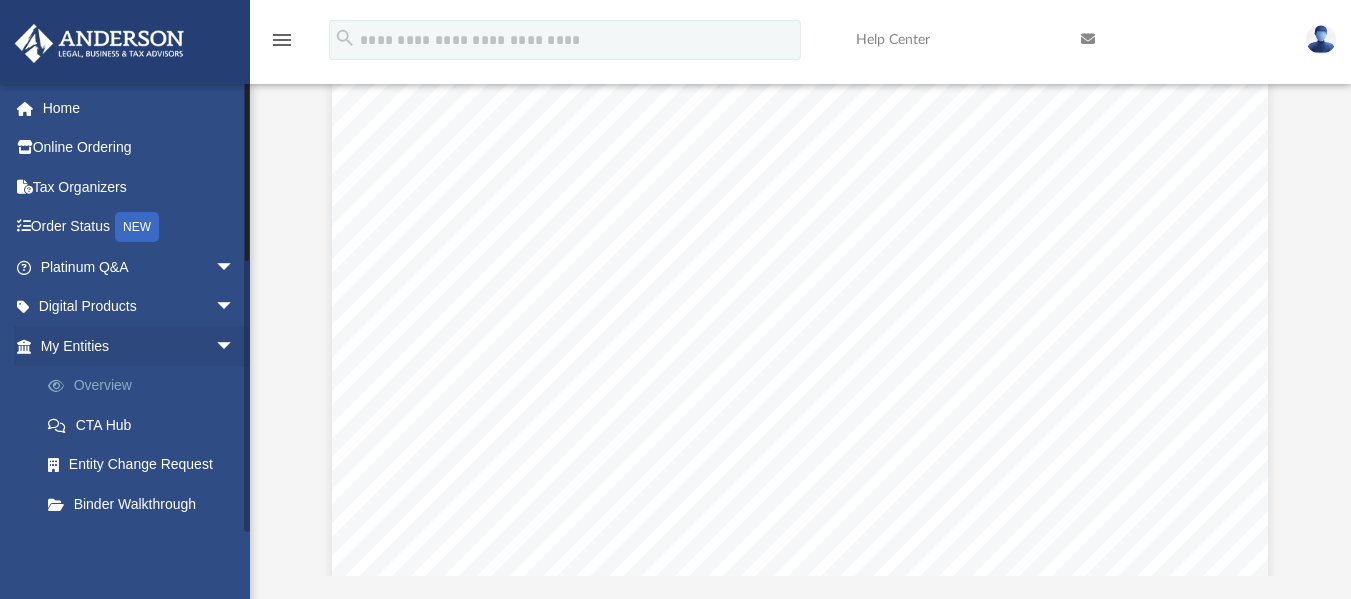 click on "Overview" at bounding box center (146, 386) 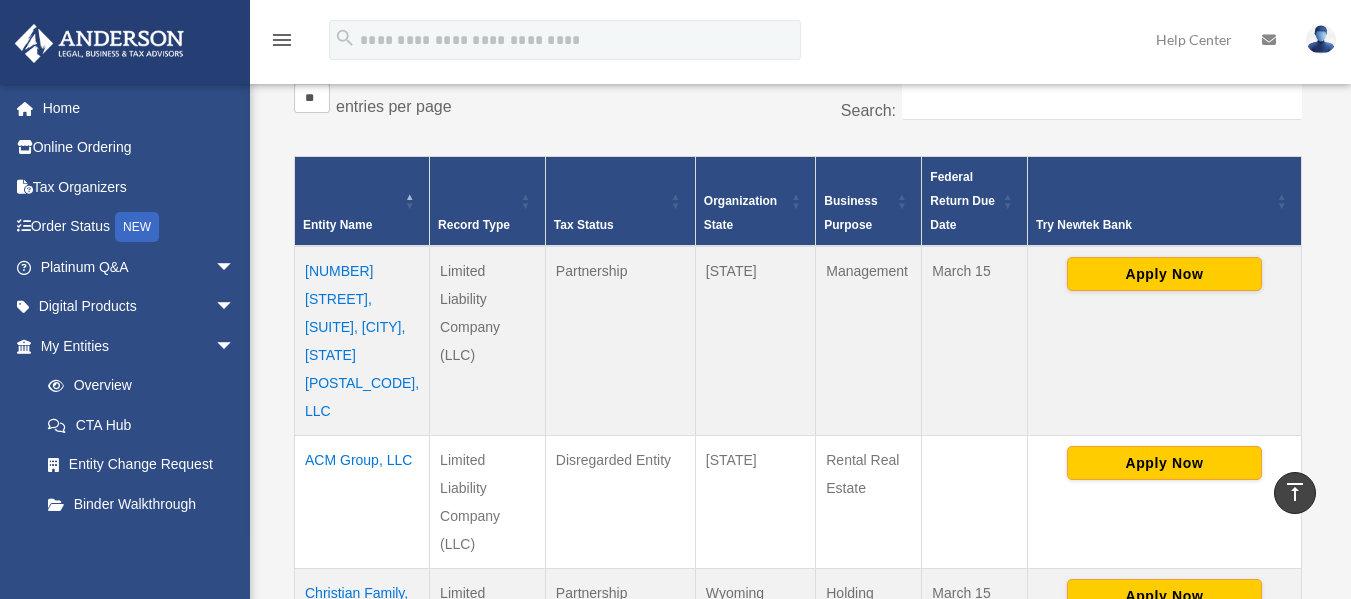 scroll, scrollTop: 374, scrollLeft: 0, axis: vertical 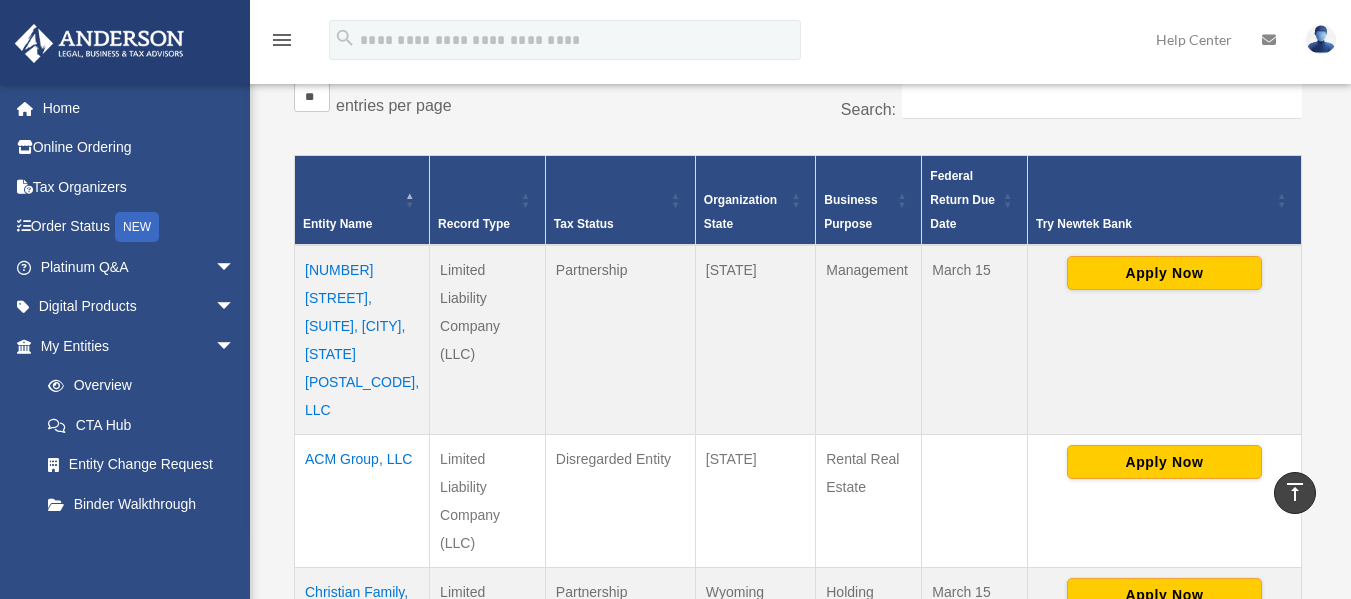 click on "[NUMBER] [STREET], [SUITE], [CITY], [STATE] [POSTAL_CODE], LLC" at bounding box center (362, 340) 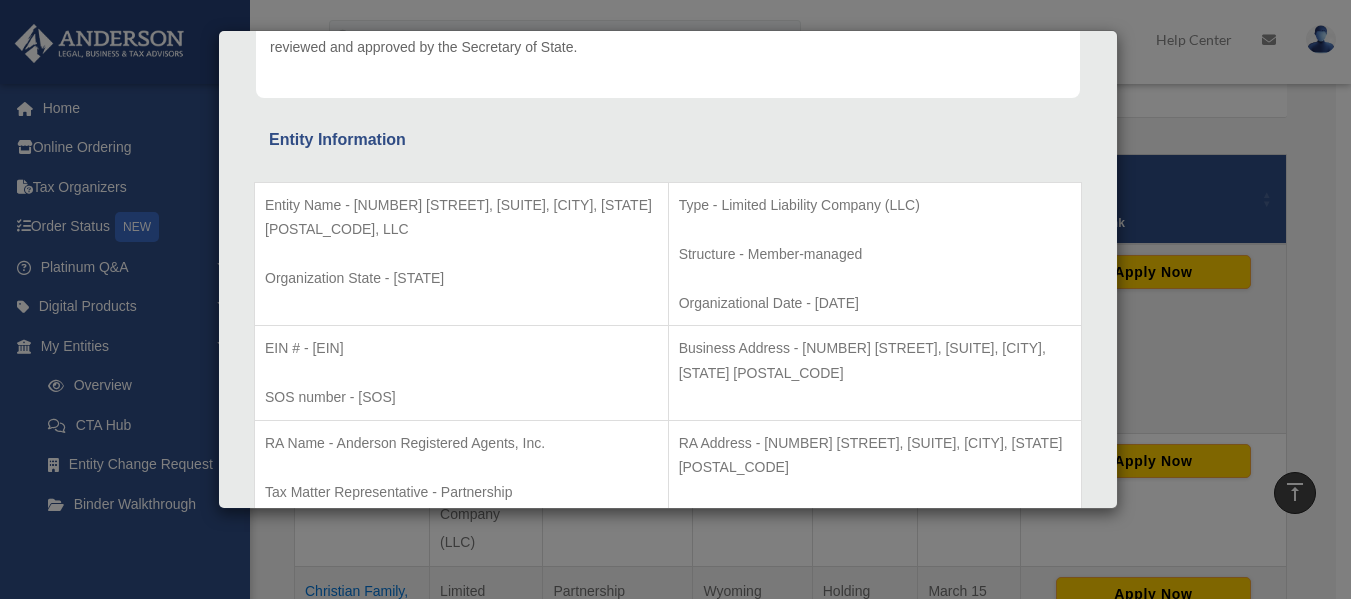 scroll, scrollTop: 0, scrollLeft: 0, axis: both 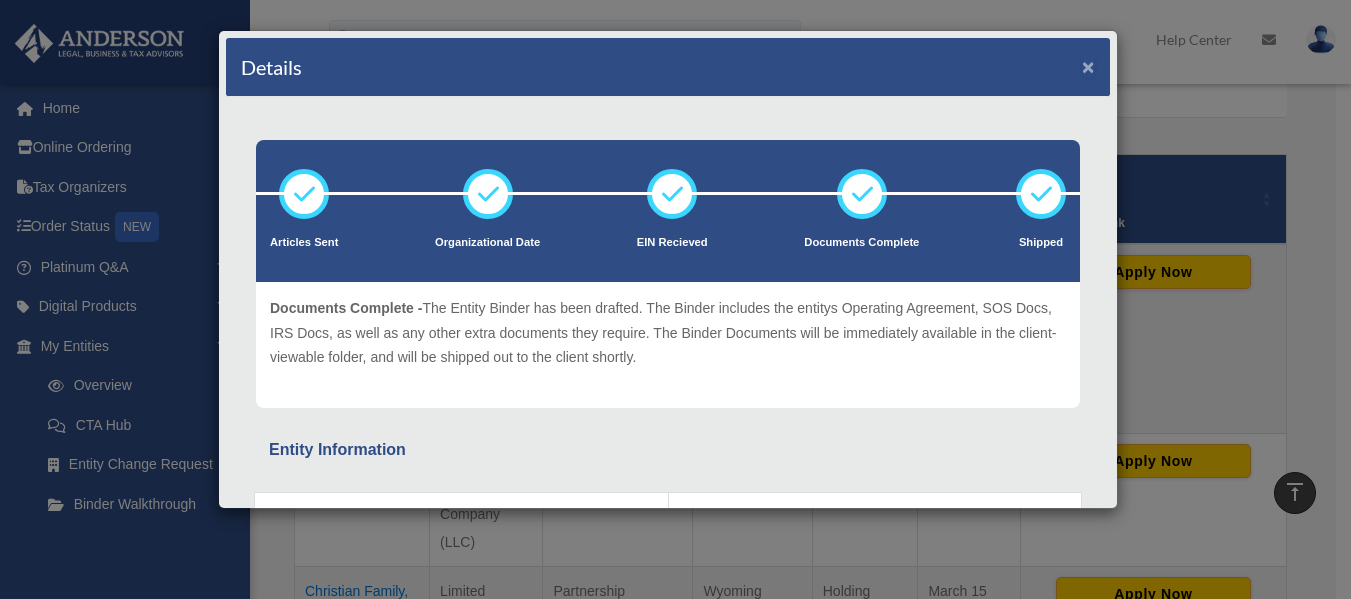 click on "×" at bounding box center (1088, 66) 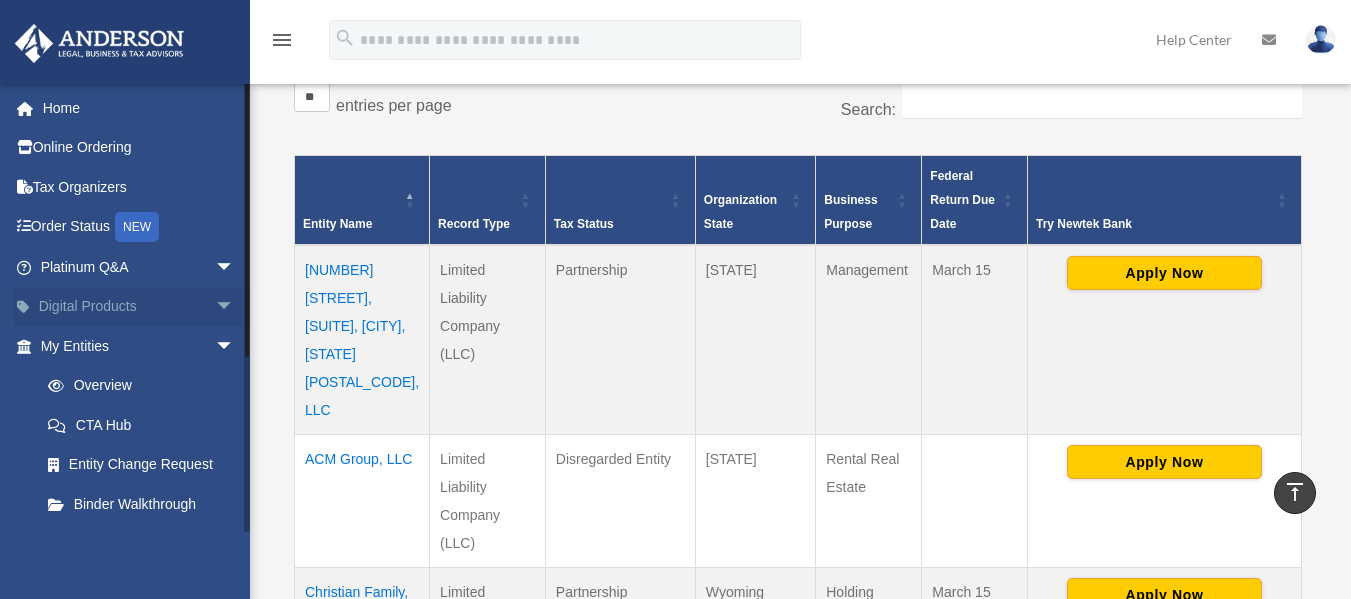 click on "arrow_drop_down" at bounding box center [235, 307] 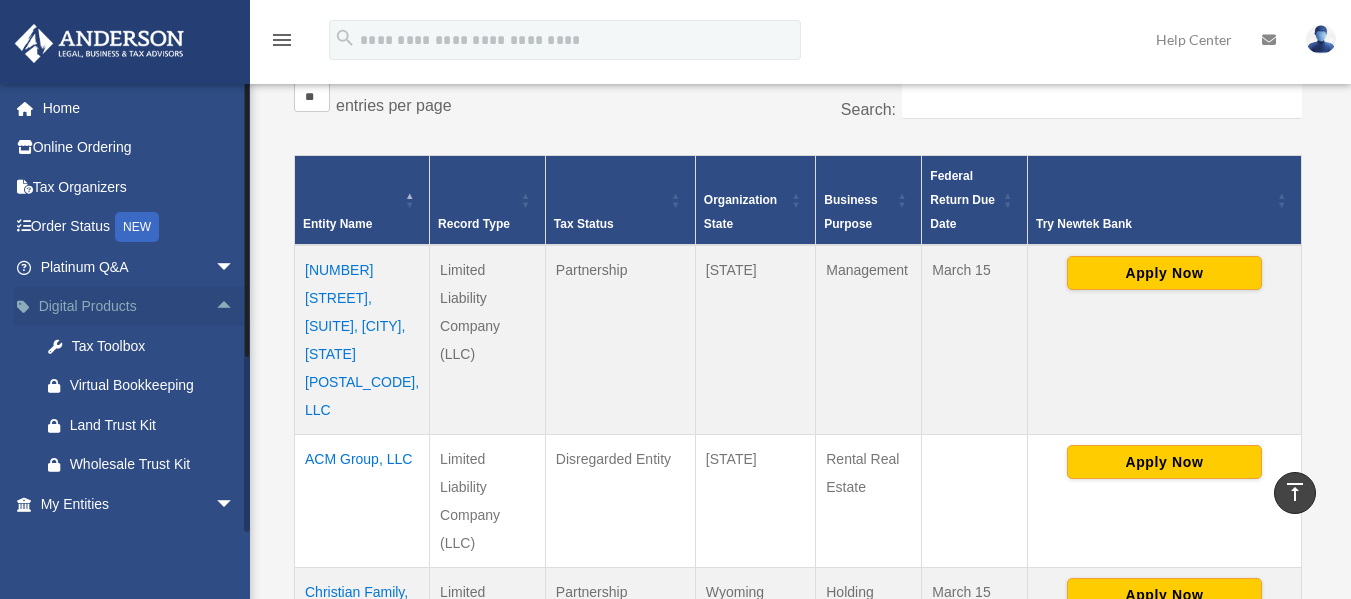 click on "arrow_drop_up" at bounding box center [235, 307] 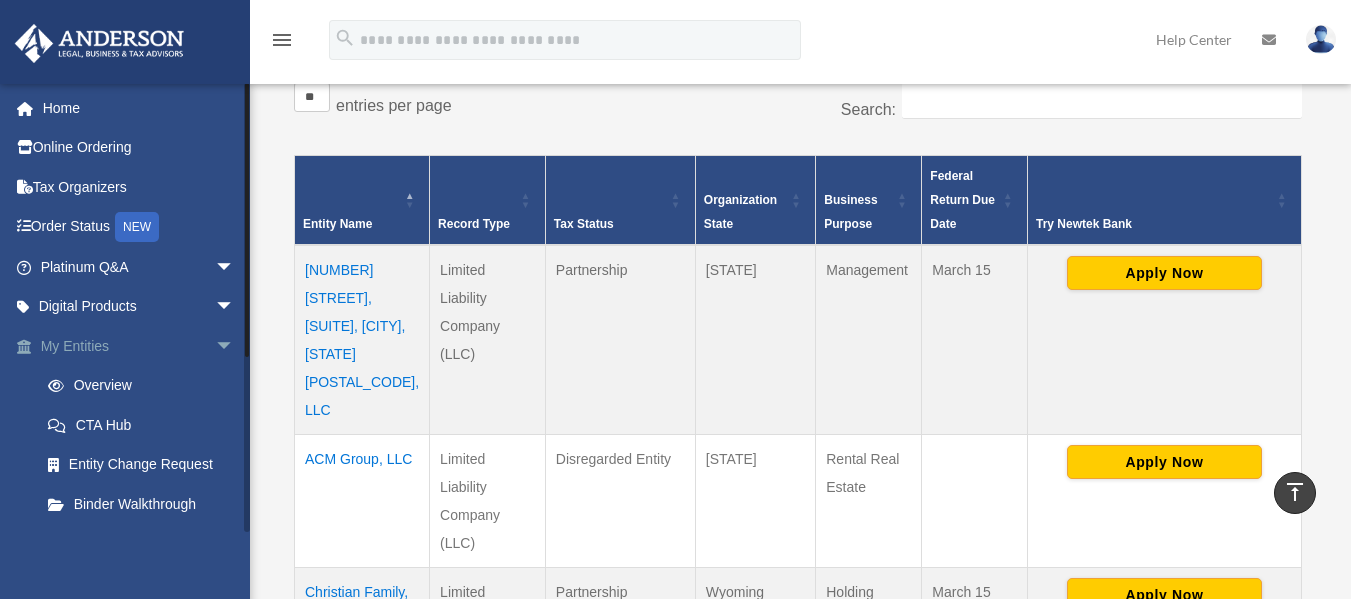 click on "arrow_drop_down" at bounding box center [235, 346] 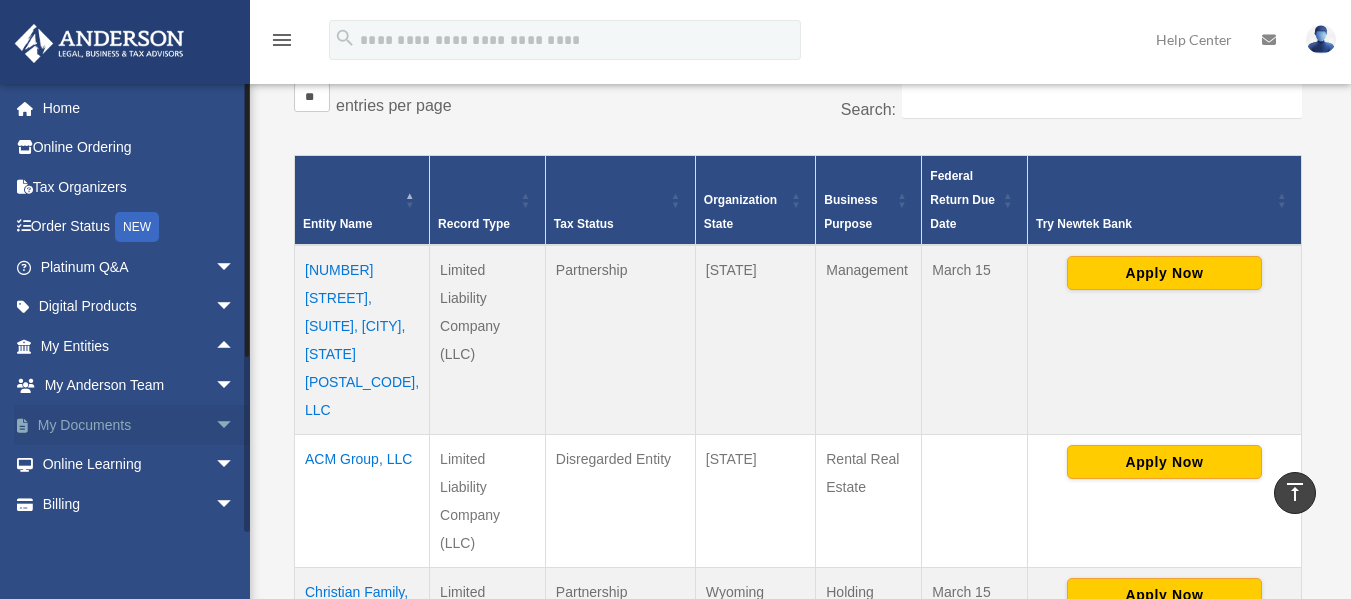 click on "arrow_drop_down" at bounding box center (235, 425) 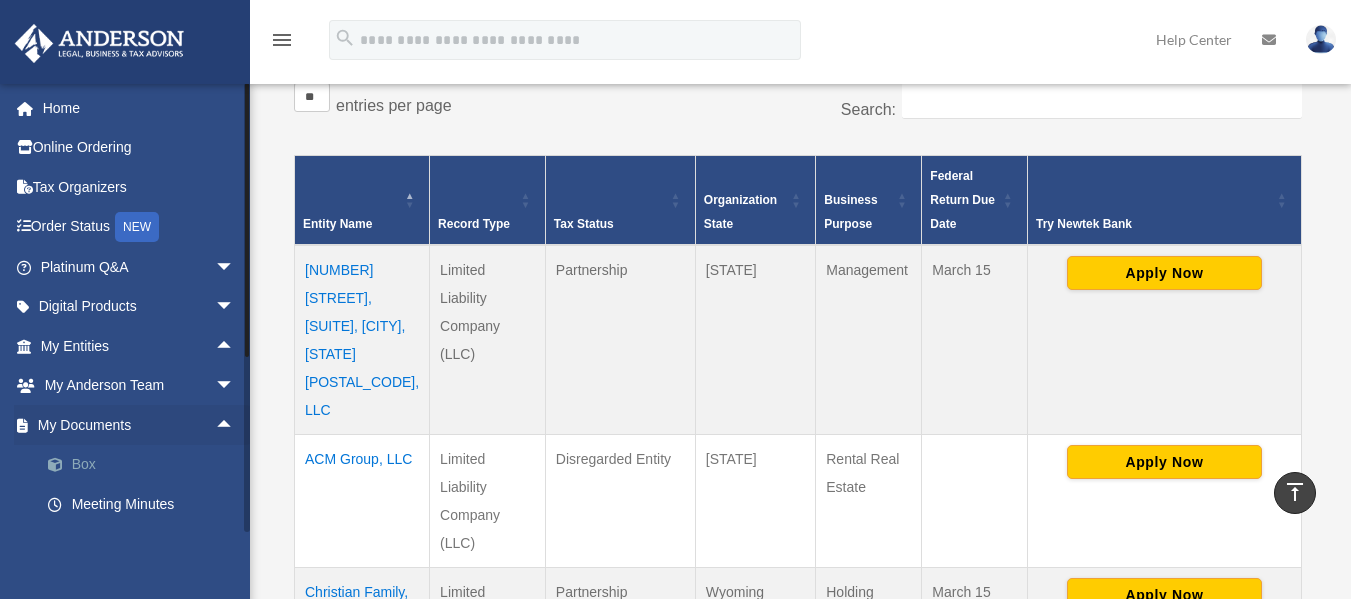 click on "Box" at bounding box center [146, 465] 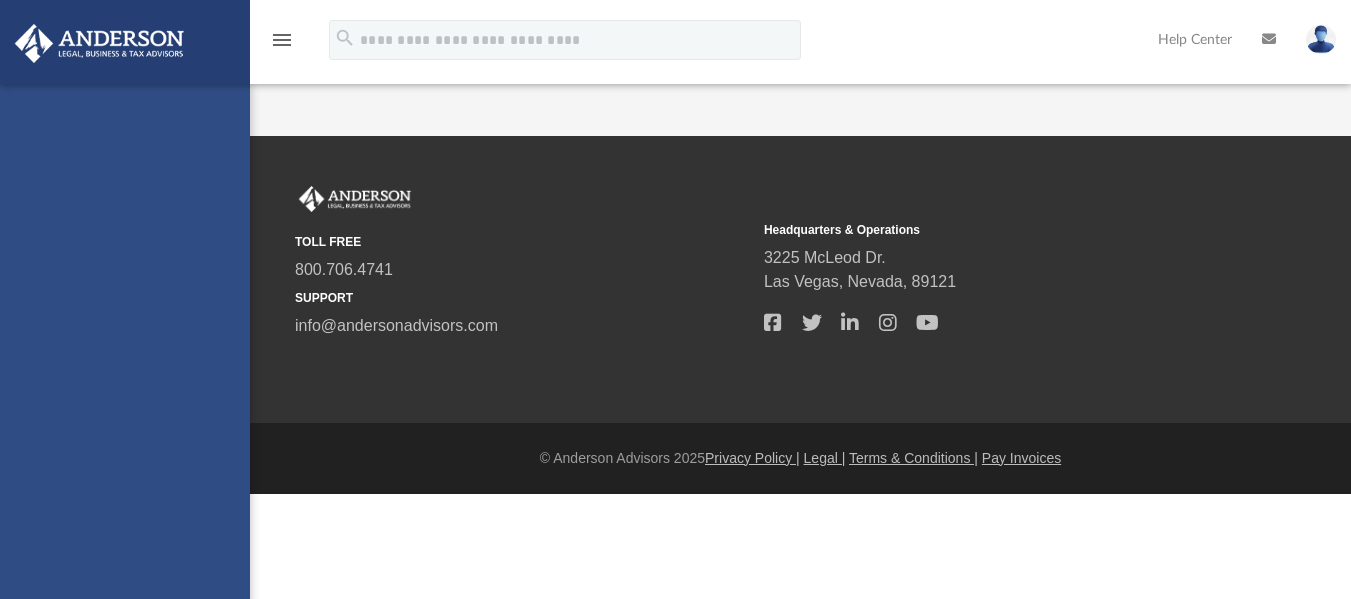 scroll, scrollTop: 0, scrollLeft: 0, axis: both 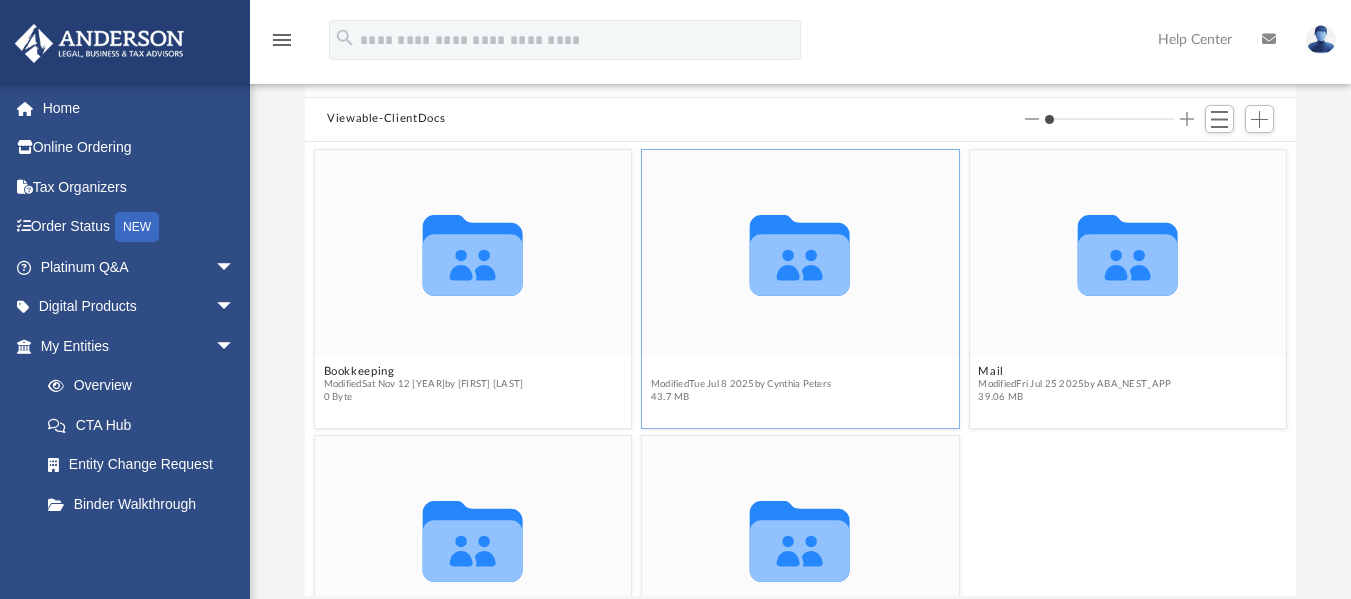 click on "Law" at bounding box center [741, 370] 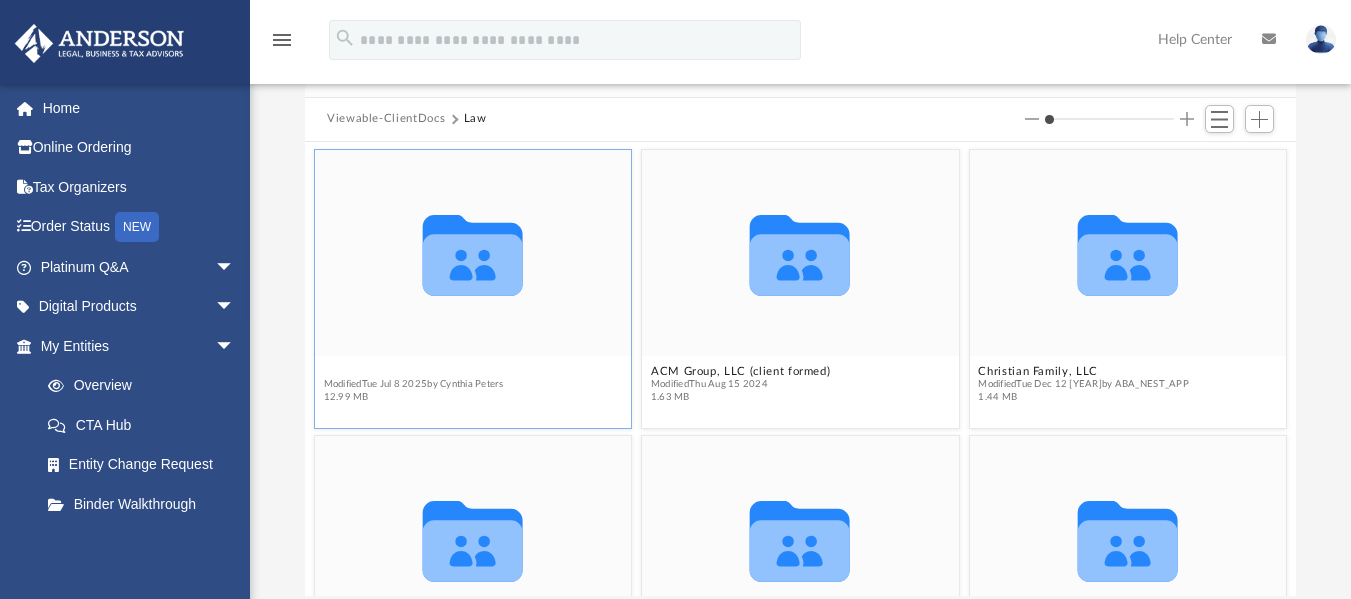click on "2 [STREET] [CITY], LLC (Formerly: [STREET] [CITY], LLC - client formed)" at bounding box center [473, 370] 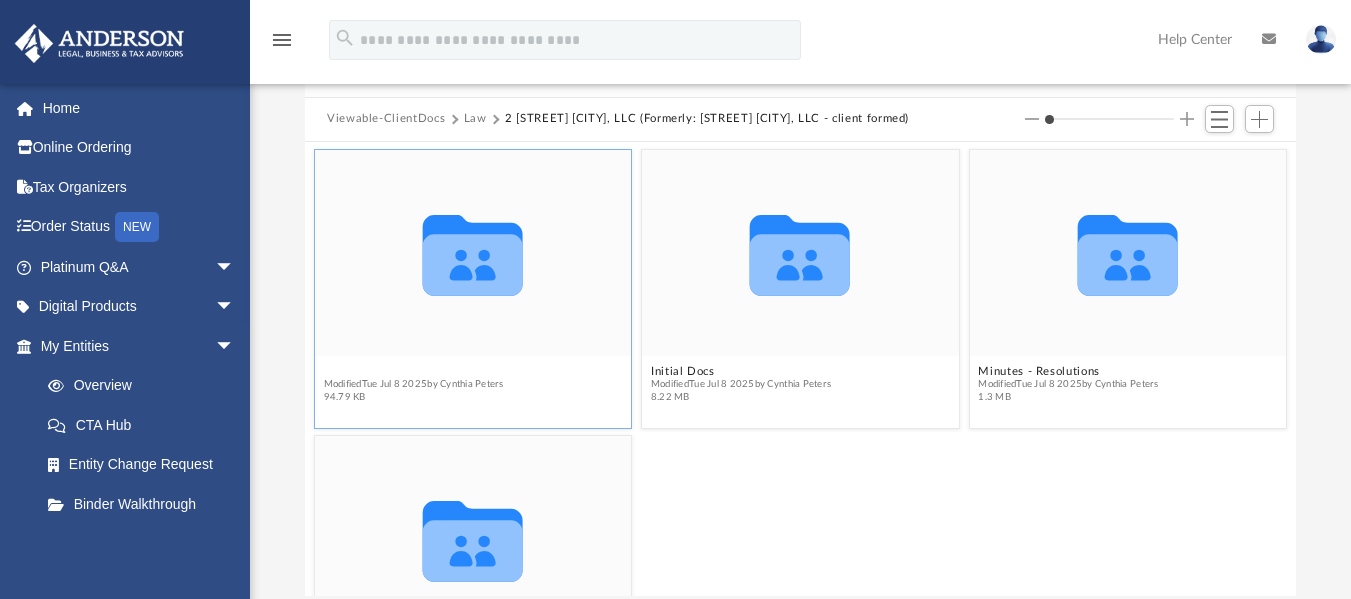 click on "Annual Reports" at bounding box center [414, 370] 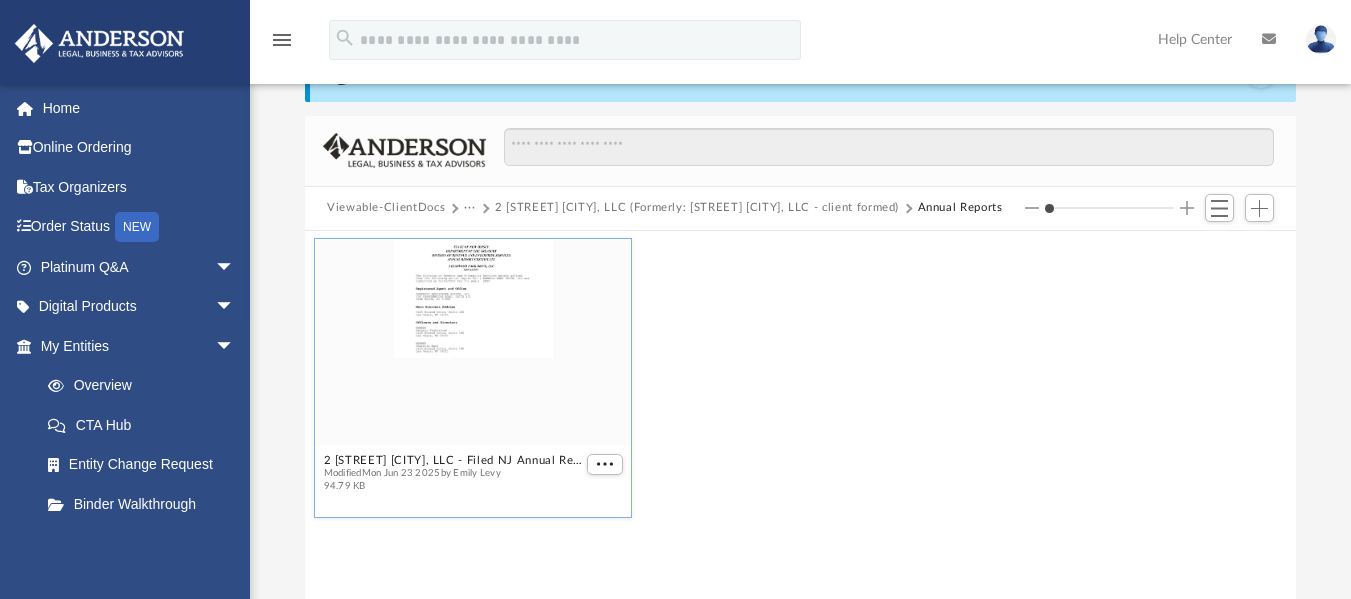 scroll, scrollTop: 98, scrollLeft: 0, axis: vertical 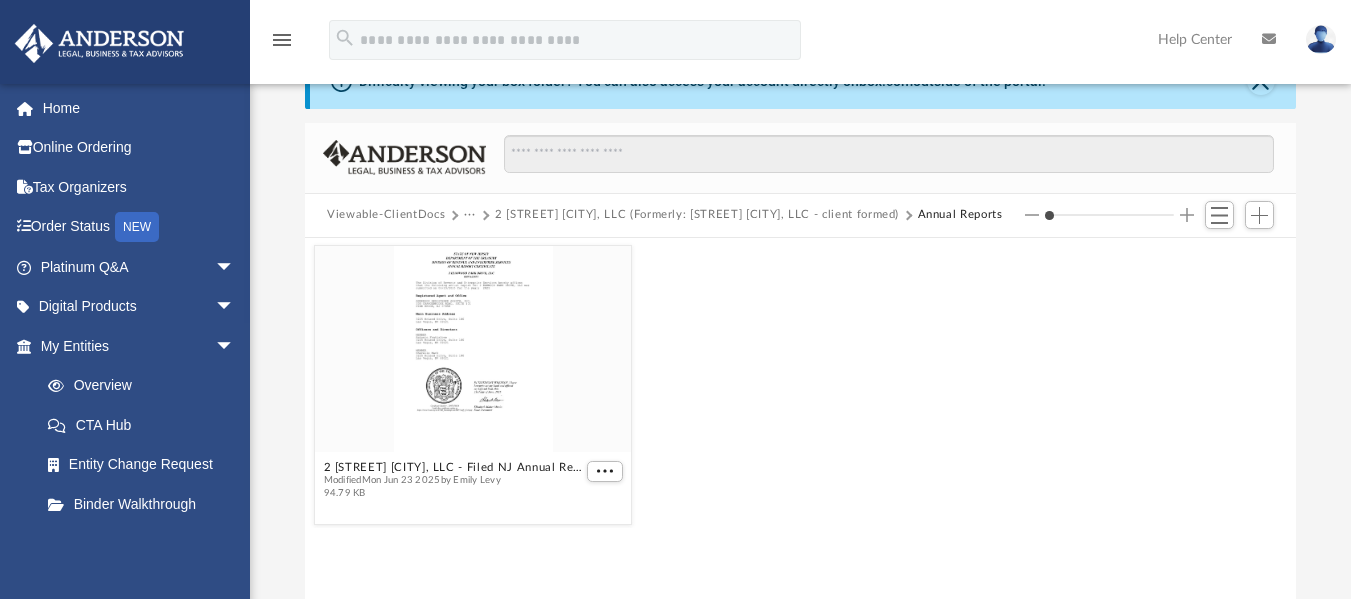 click on "Viewable-ClientDocs" at bounding box center (386, 215) 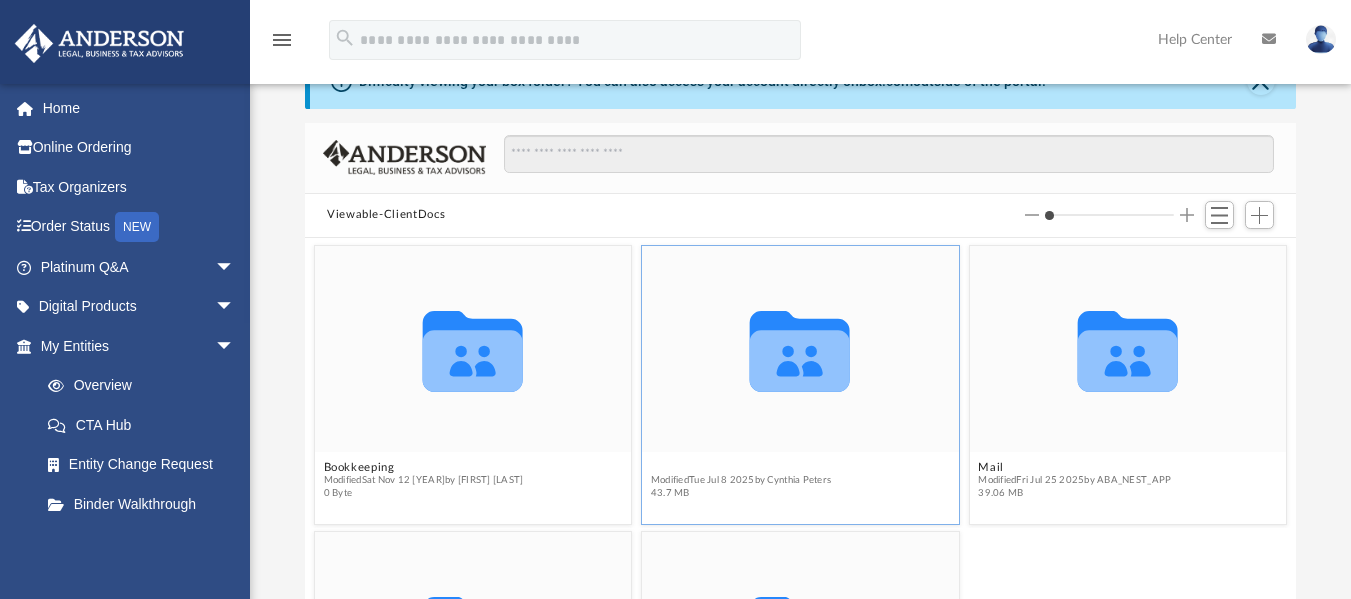 click on "Law" at bounding box center (741, 466) 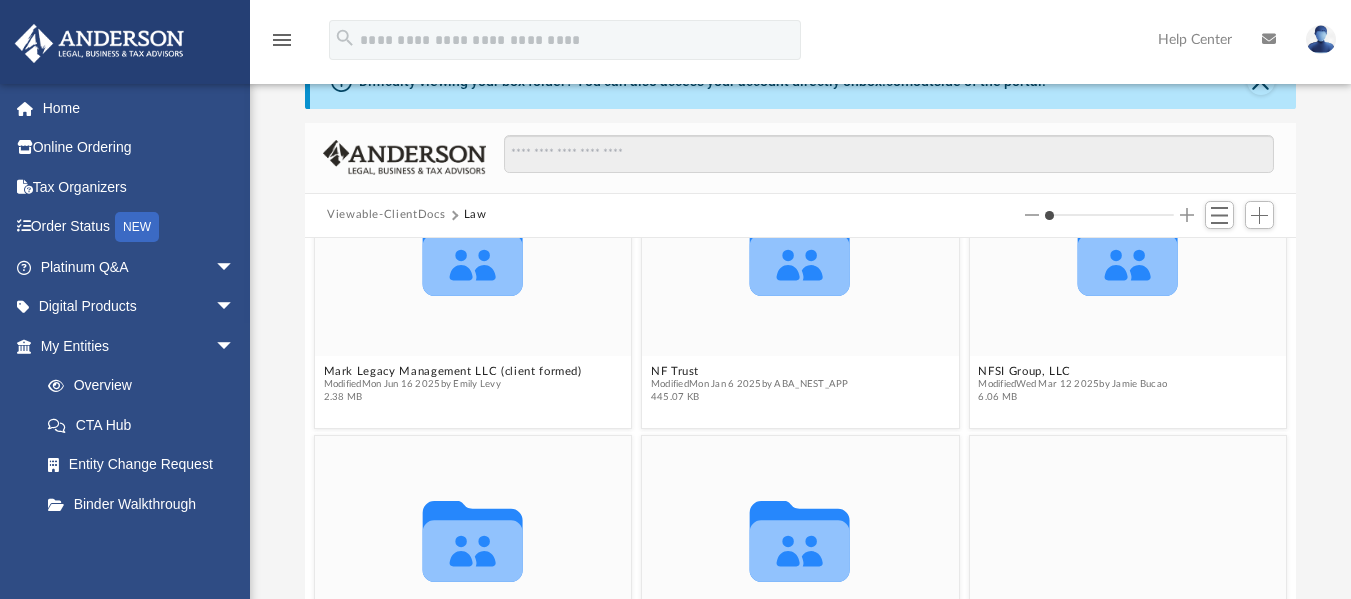 scroll, scrollTop: 699, scrollLeft: 0, axis: vertical 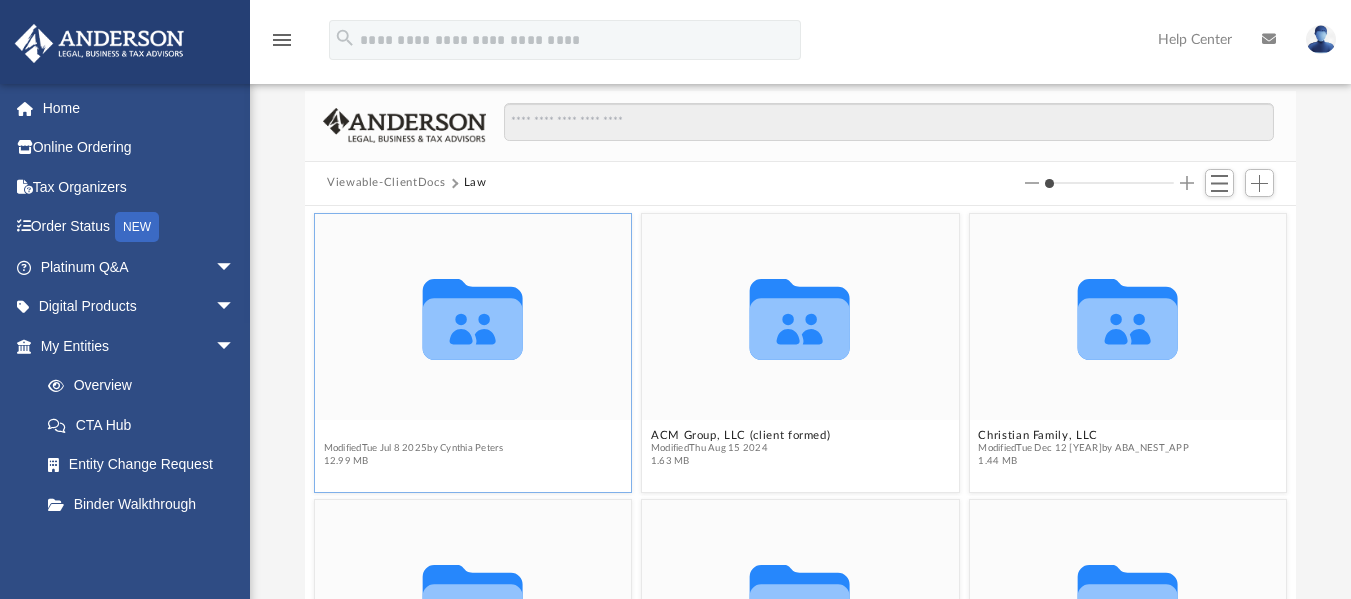 click on "2 [STREET] [CITY], LLC (Formerly: [STREET] [CITY], LLC - client formed)" at bounding box center (473, 434) 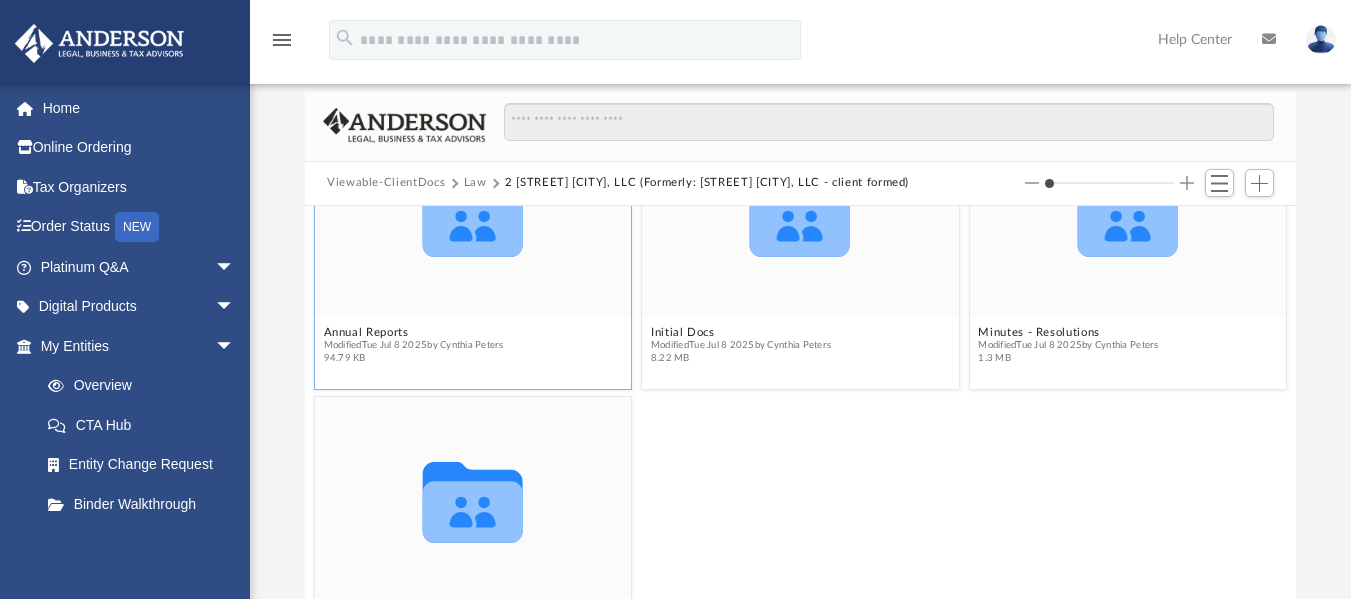 scroll, scrollTop: 127, scrollLeft: 0, axis: vertical 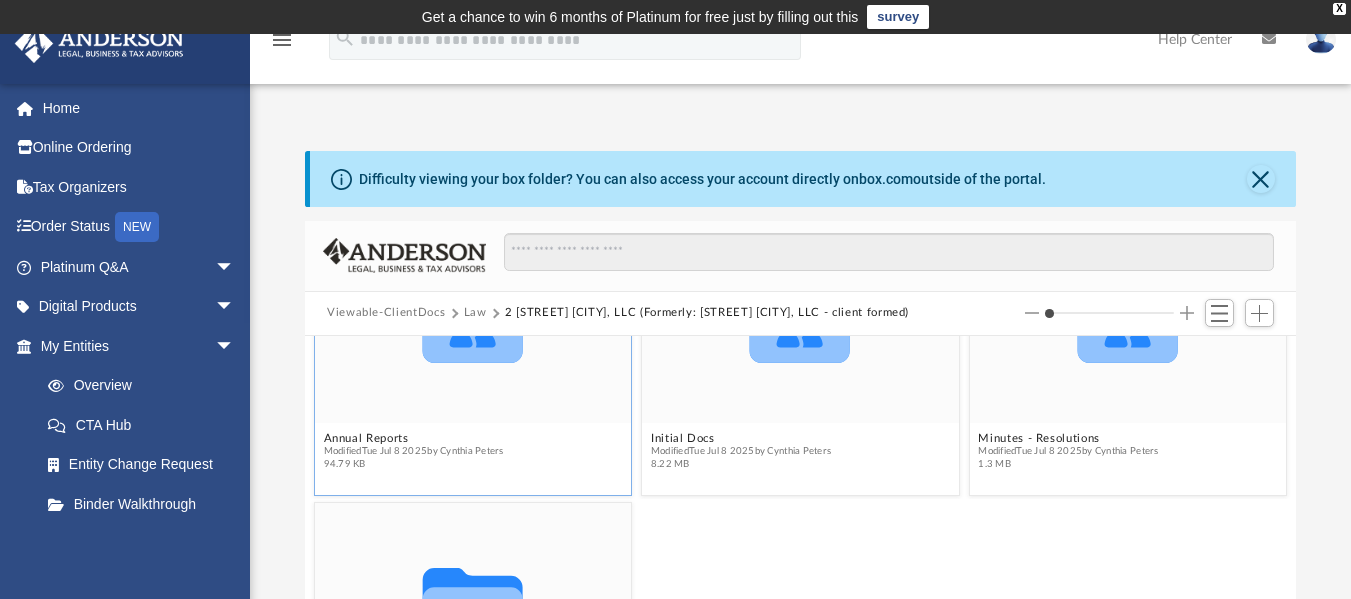 click on "Collaborated Folder" at bounding box center [473, 320] 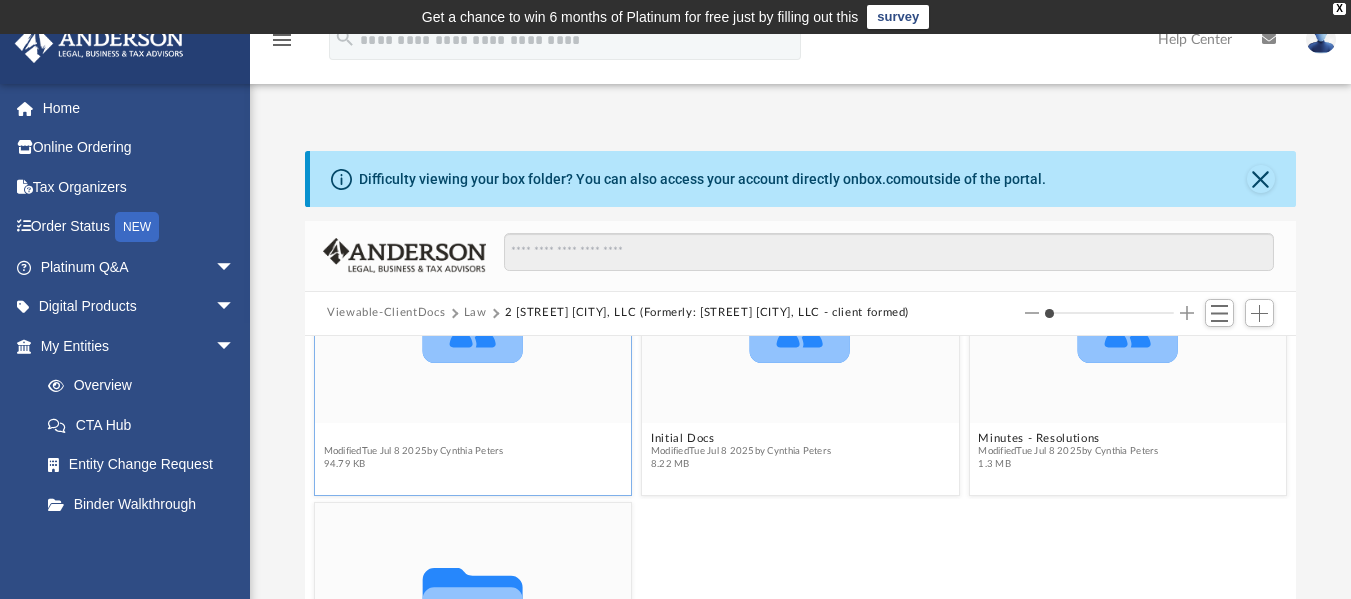 click on "Annual Reports" at bounding box center (414, 437) 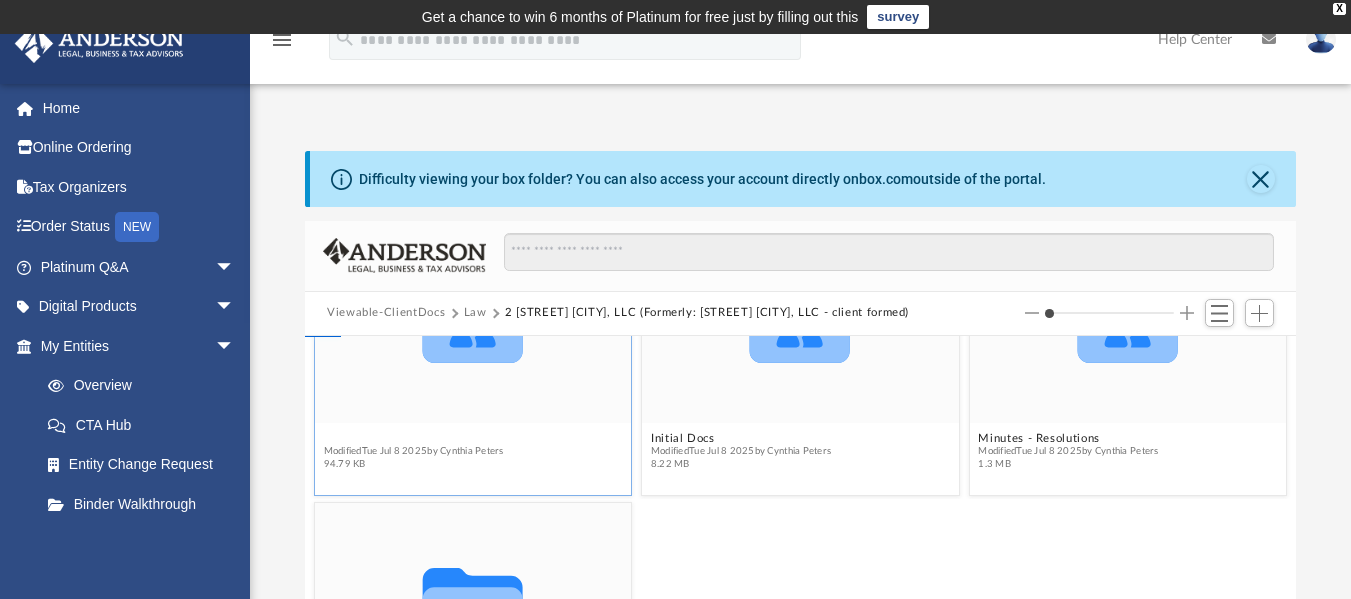 scroll, scrollTop: 0, scrollLeft: 0, axis: both 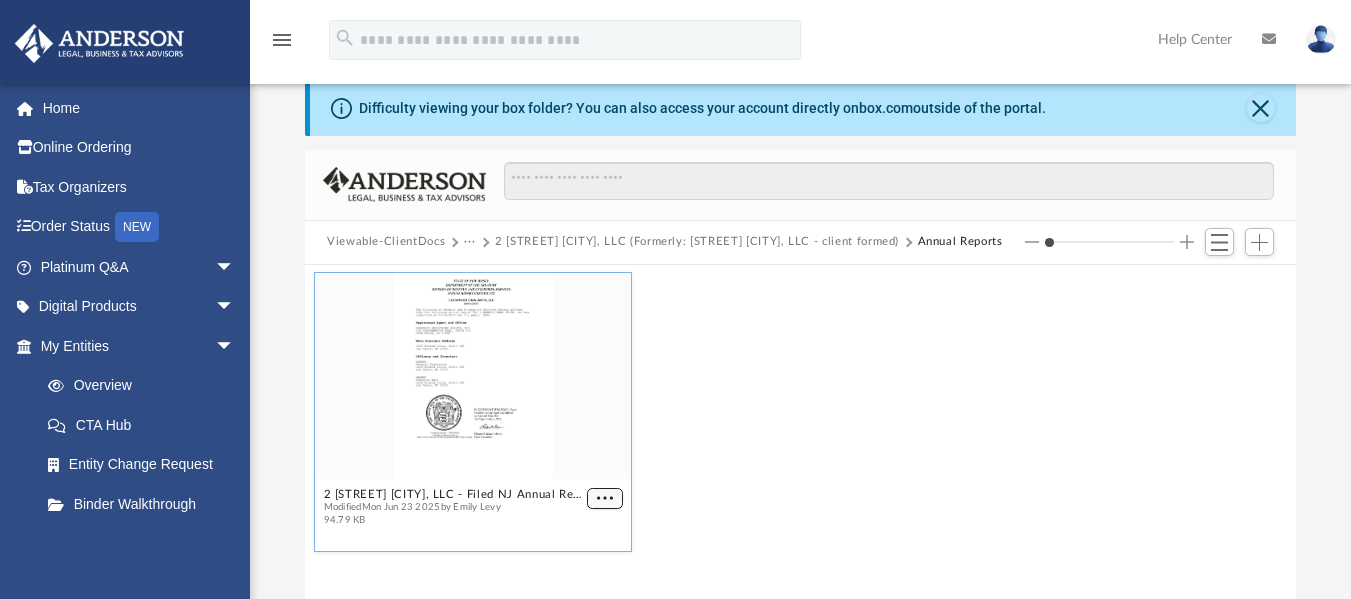 click at bounding box center [605, 497] 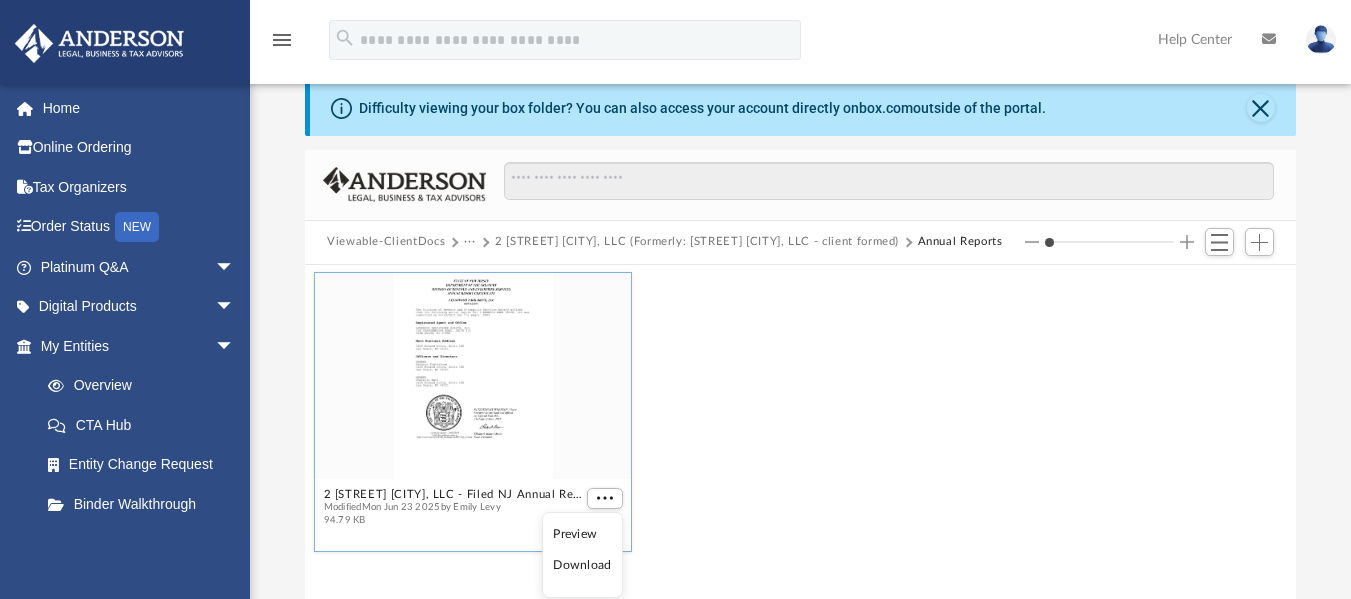 click on "Preview" at bounding box center [582, 534] 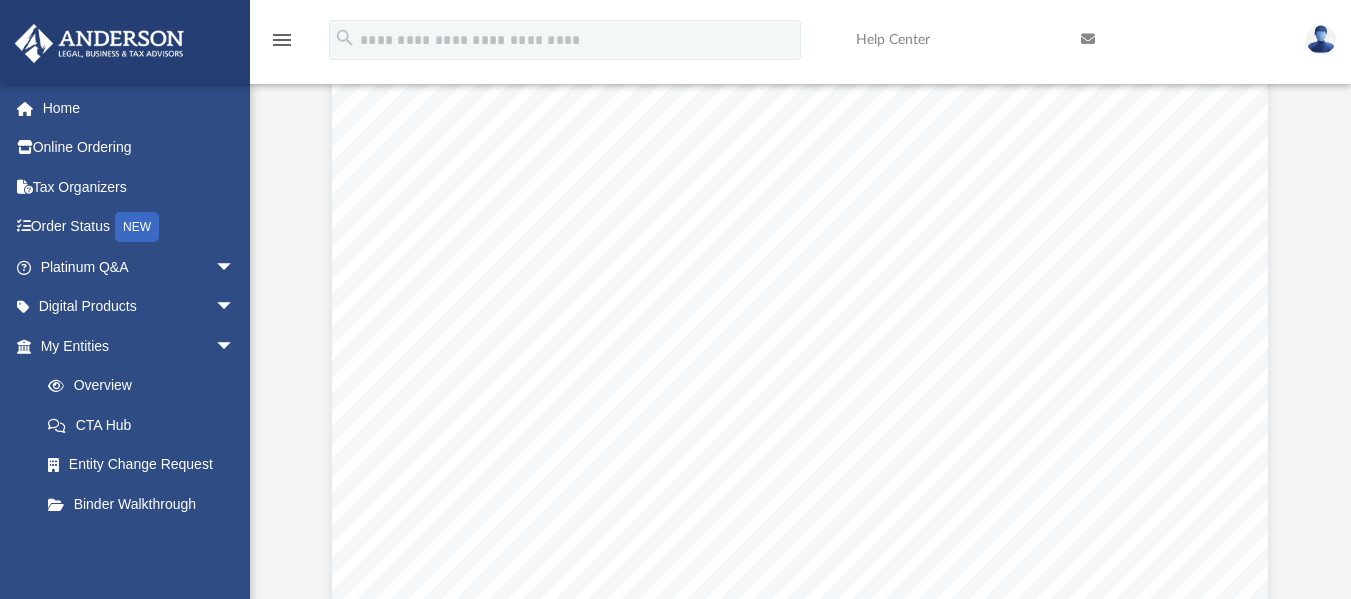 scroll, scrollTop: 725, scrollLeft: 0, axis: vertical 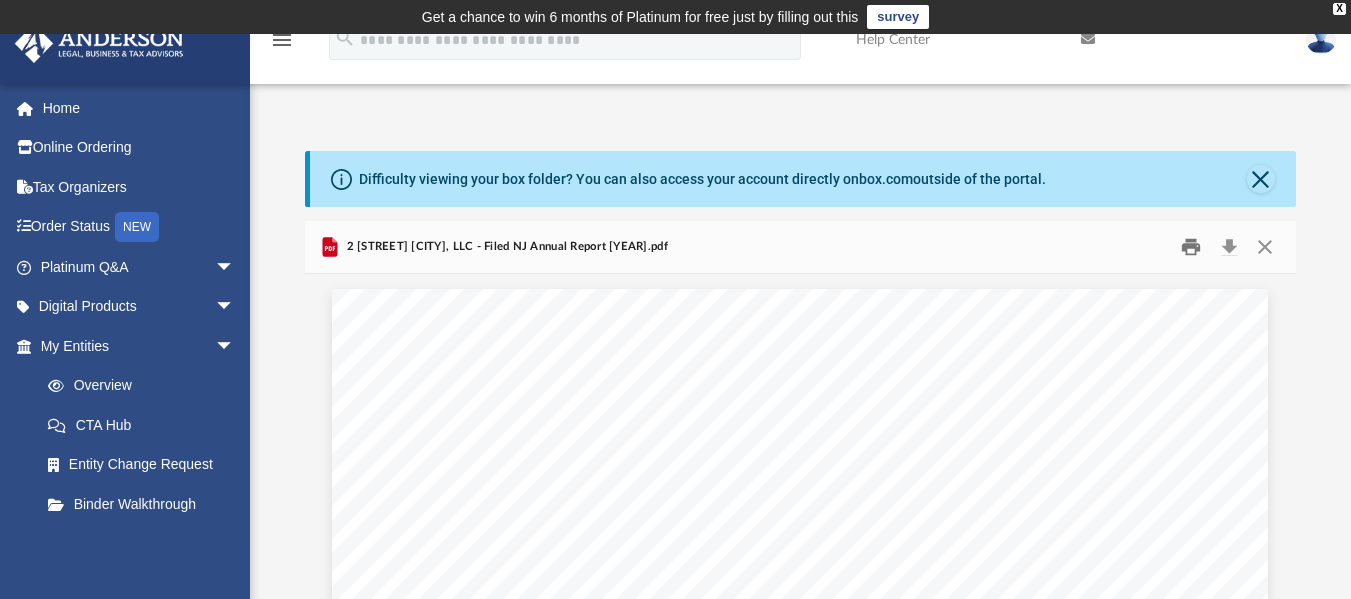 click at bounding box center [1192, 246] 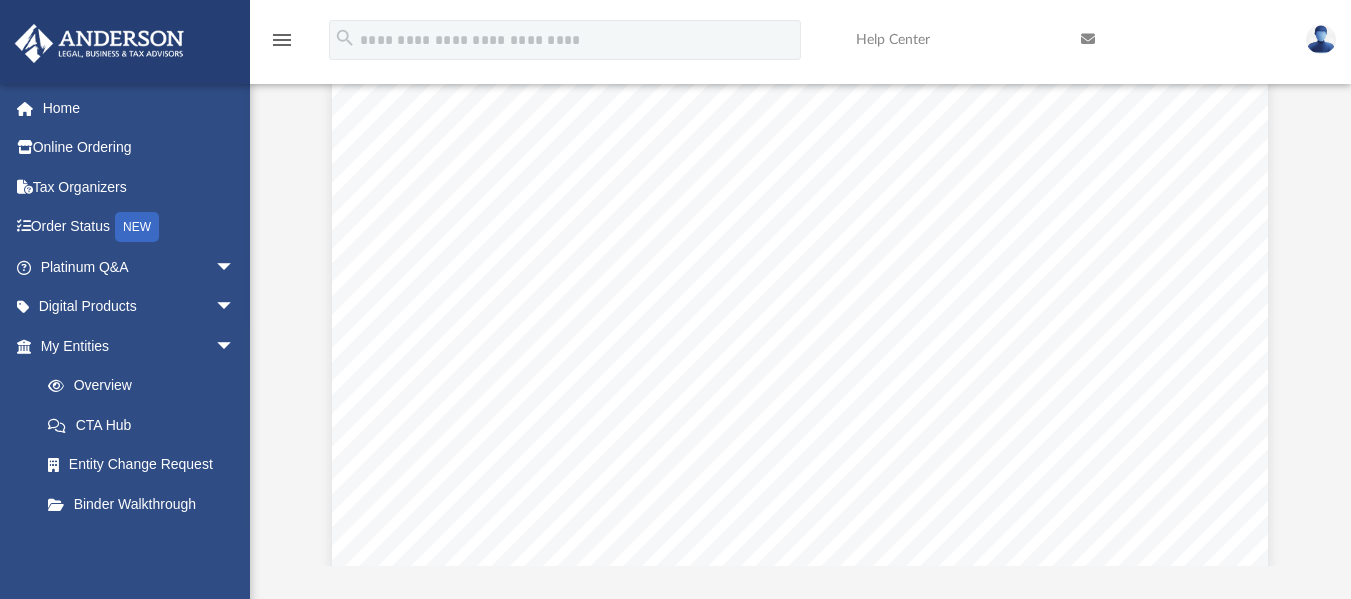 scroll, scrollTop: 226, scrollLeft: 0, axis: vertical 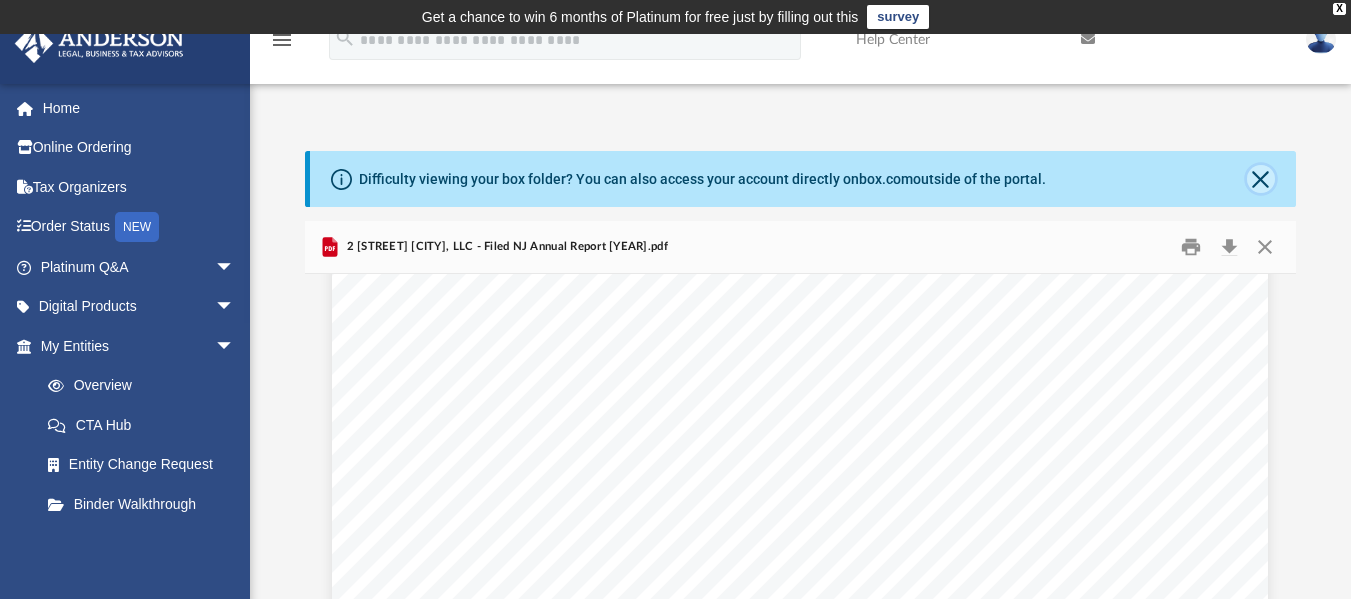 click 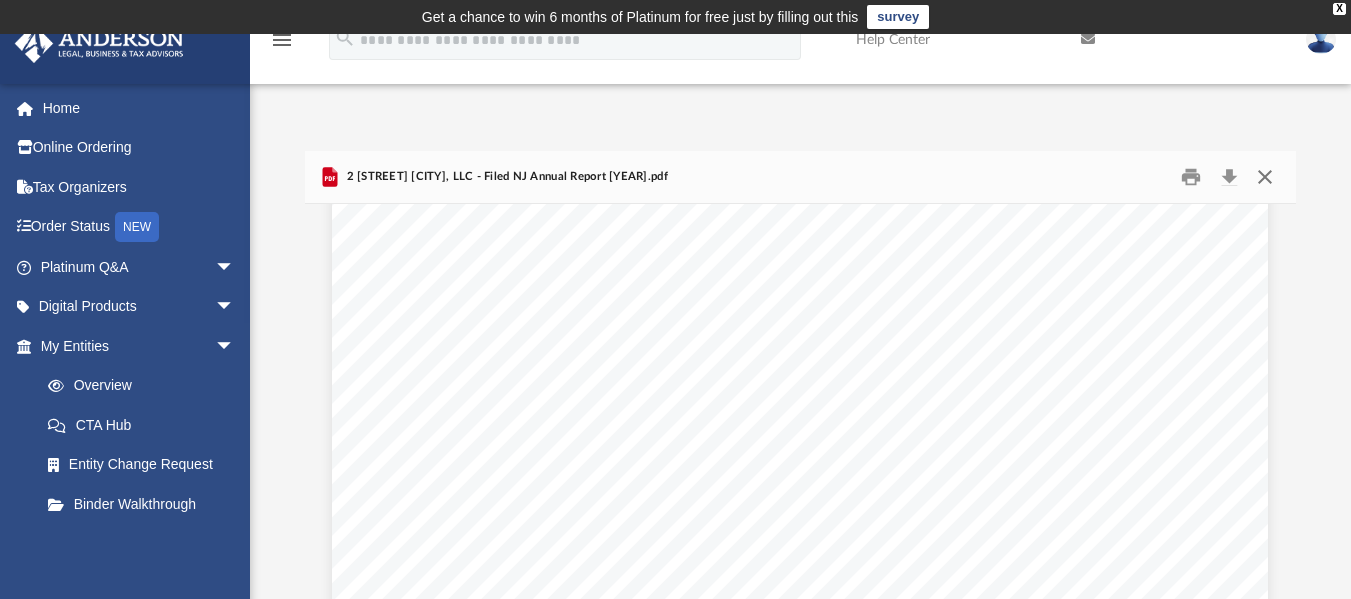 click at bounding box center [1265, 176] 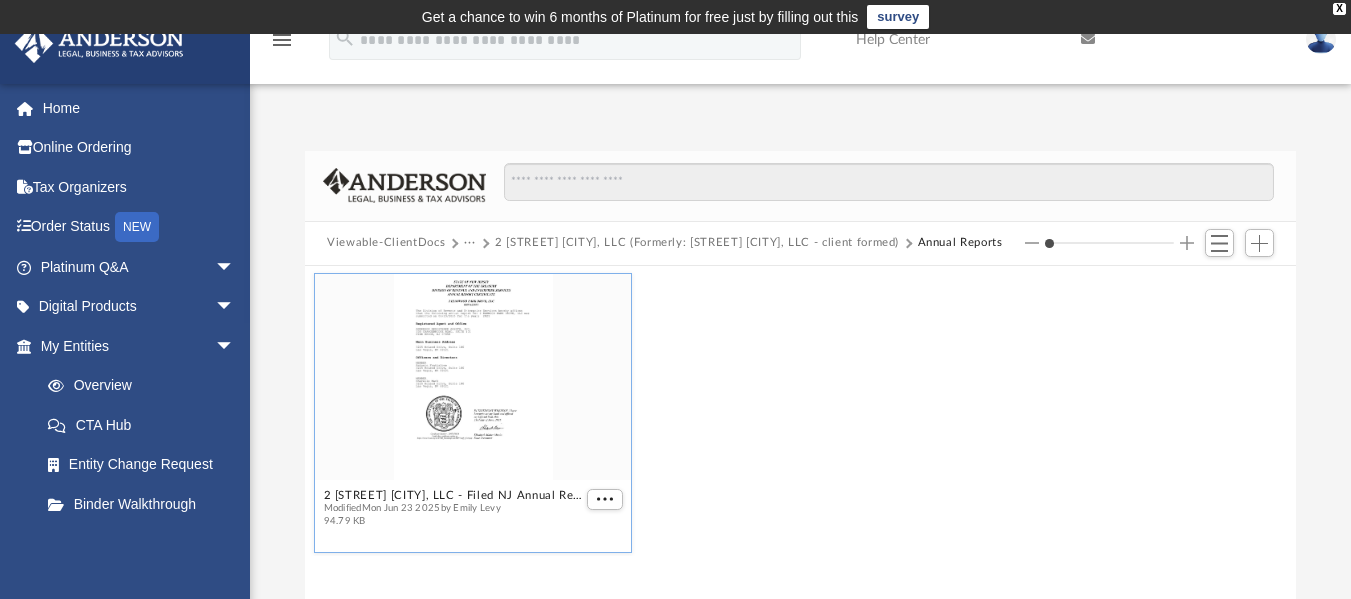click on "Viewable-ClientDocs" at bounding box center (386, 243) 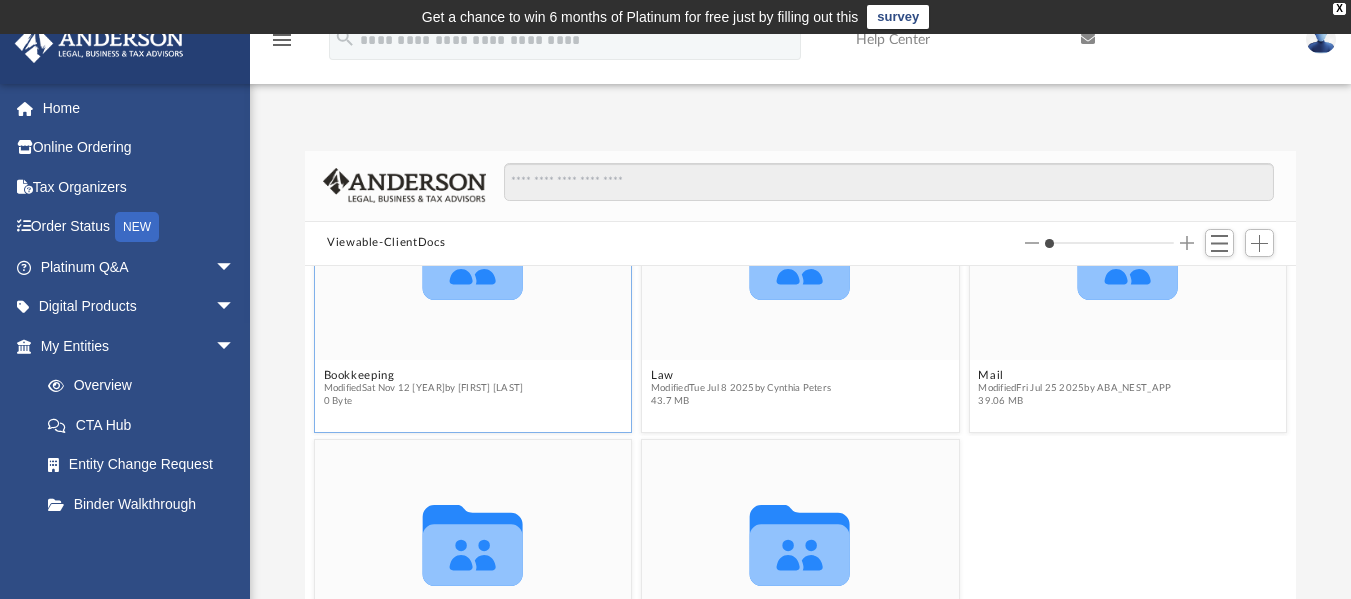 scroll, scrollTop: 127, scrollLeft: 0, axis: vertical 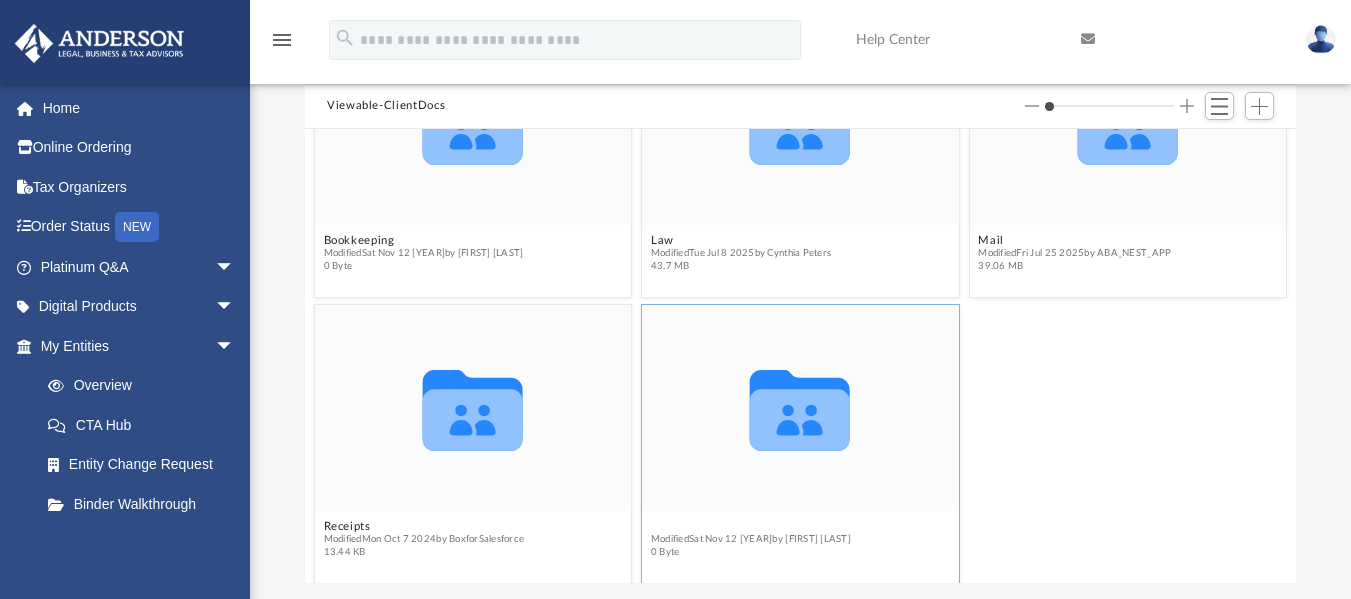 click on "Tax Modified  Sat Nov 12 [YEAR]  by [FIRST] [LAST] 0 Byte" at bounding box center (800, 538) 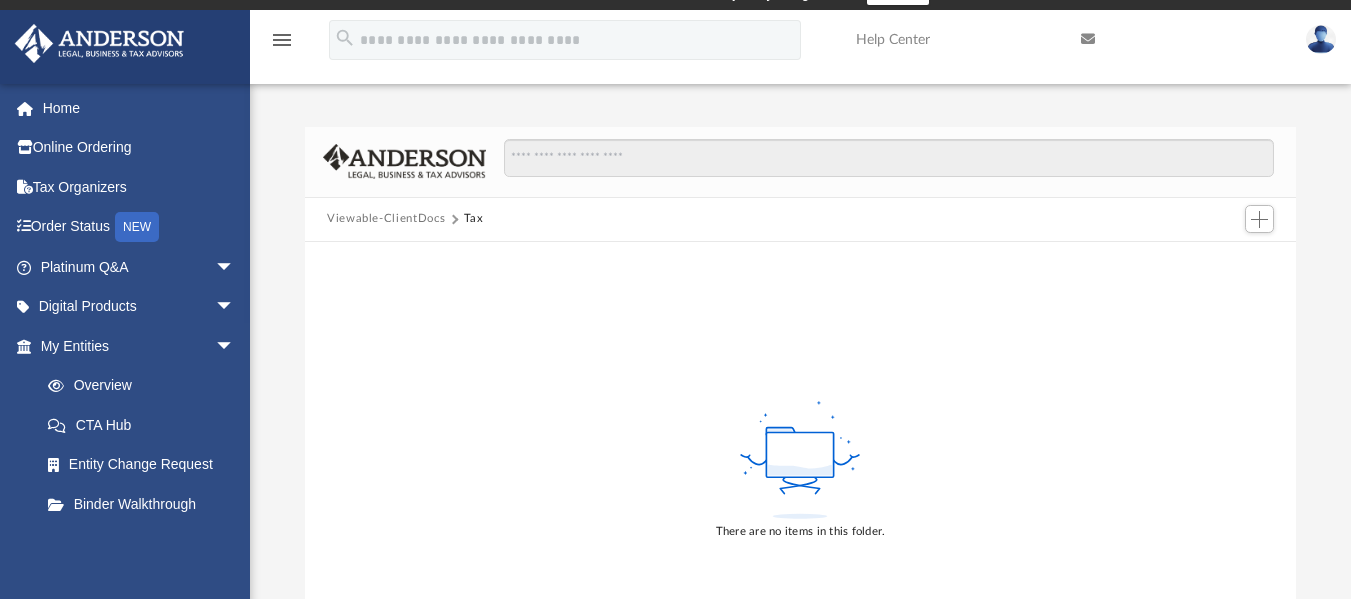 scroll, scrollTop: 0, scrollLeft: 0, axis: both 